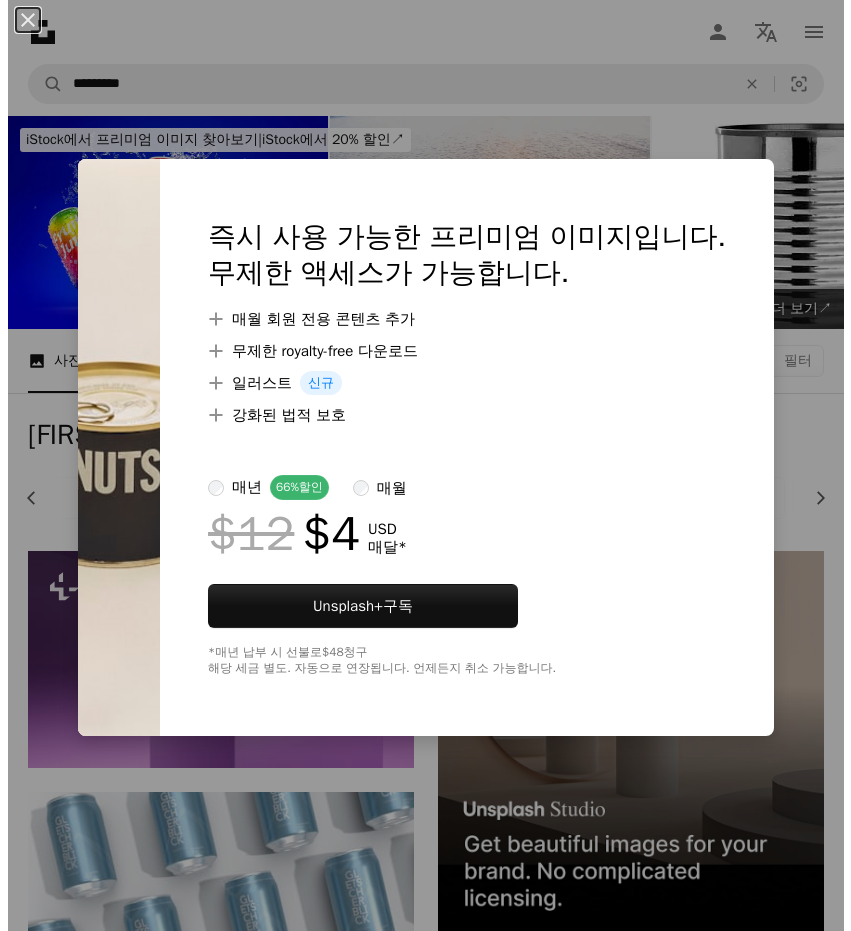 scroll, scrollTop: 1500, scrollLeft: 0, axis: vertical 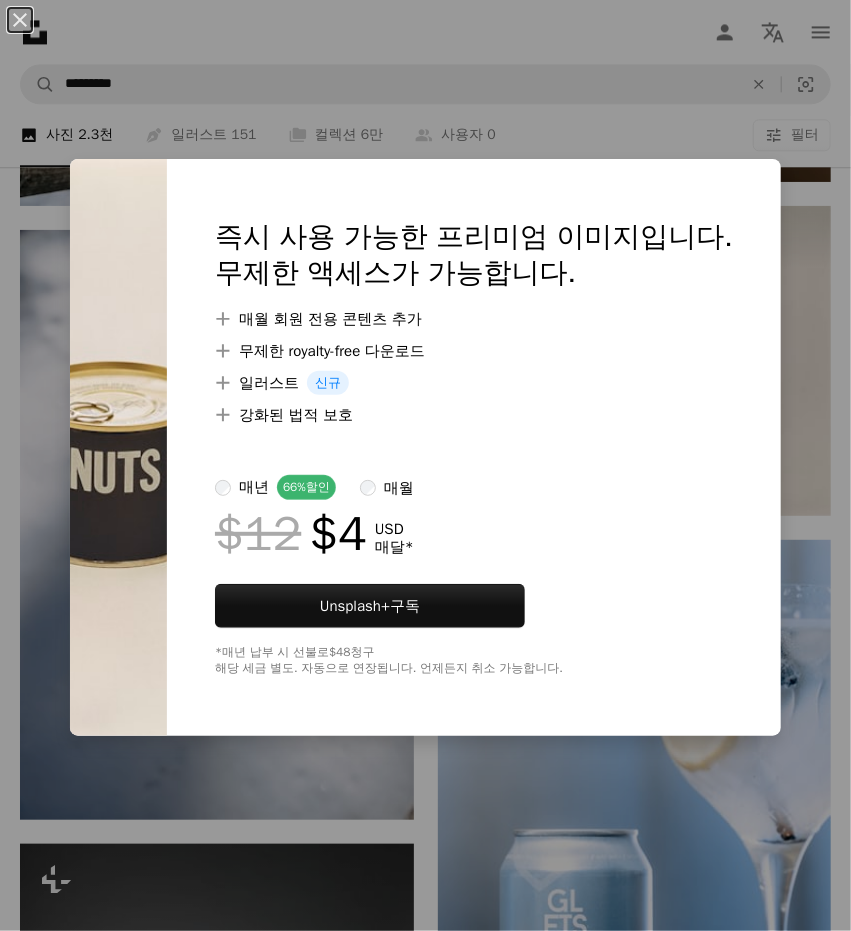 click on "An X shape 즉시 사용 가능한 프리미엄 이미지입니다. 무제한 액세스가 가능합니다. A plus sign 매월 회원 전용 콘텐츠 추가 A plus sign 무제한 royalty-free 다운로드 A plus sign 일러스트  신규 A plus sign 강화된 법적 보호 매년 66%  할인 매월 $12   $4 USD 매달 * Unsplash+  구독 *매년 납부 시 선불로  $48  청구 해당 세금 별도. 자동으로 연장됩니다. 언제든지 취소 가능합니다." at bounding box center (425, 465) 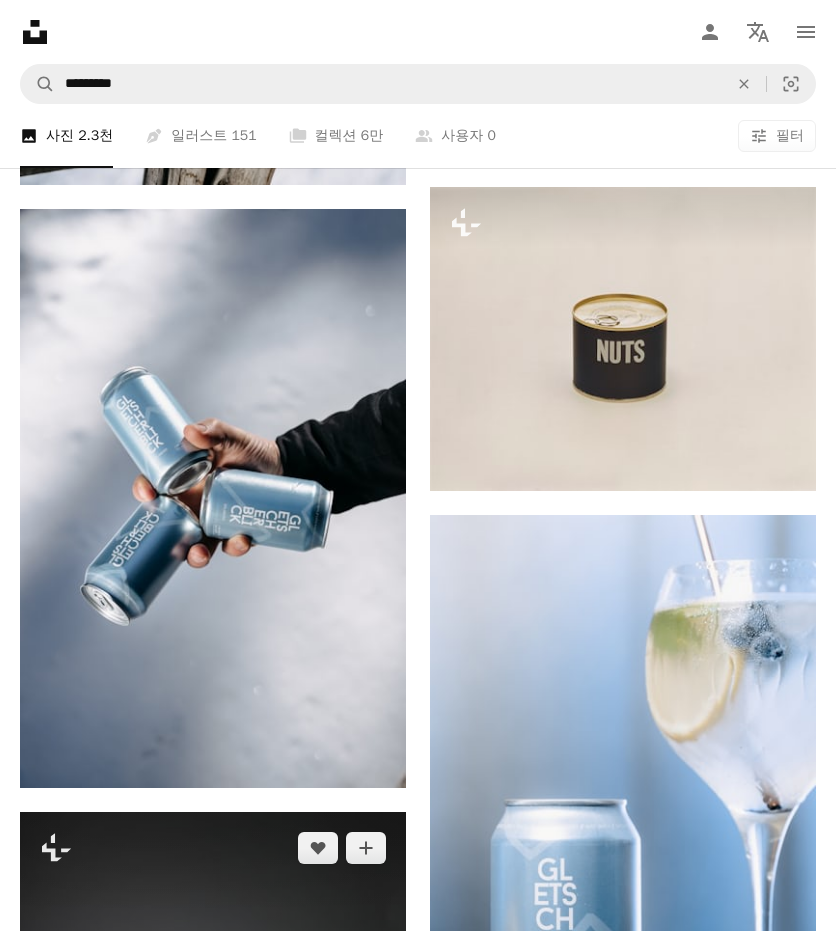 scroll, scrollTop: 1833, scrollLeft: 0, axis: vertical 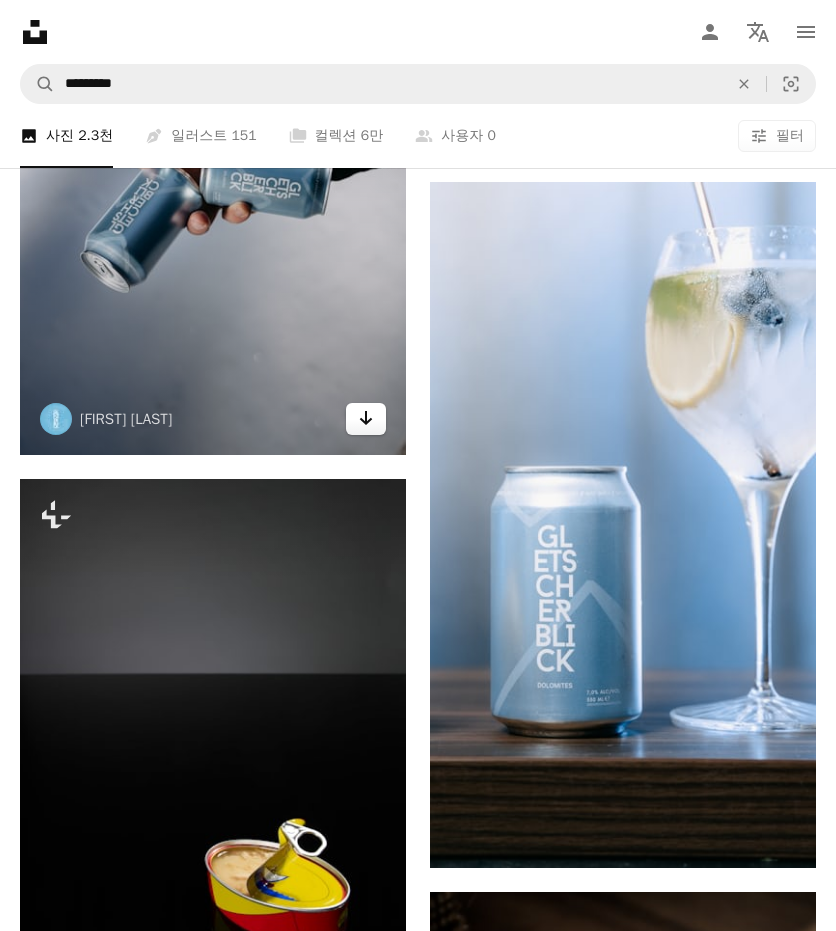 click on "Arrow pointing down" at bounding box center [366, 419] 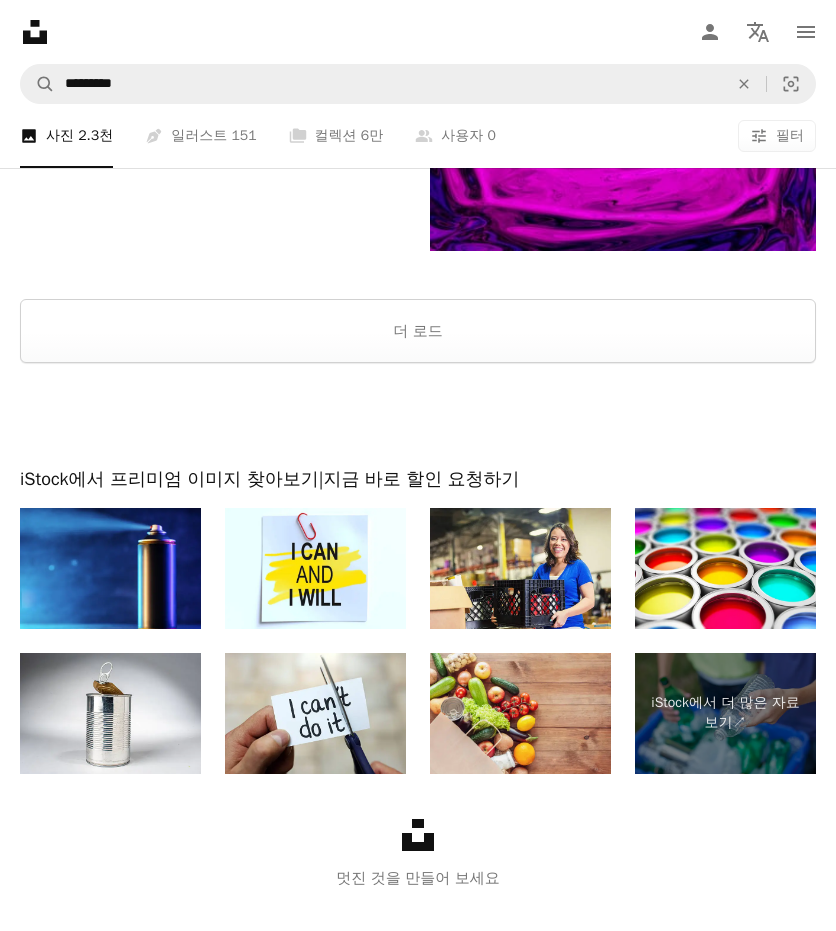 scroll, scrollTop: 4875, scrollLeft: 0, axis: vertical 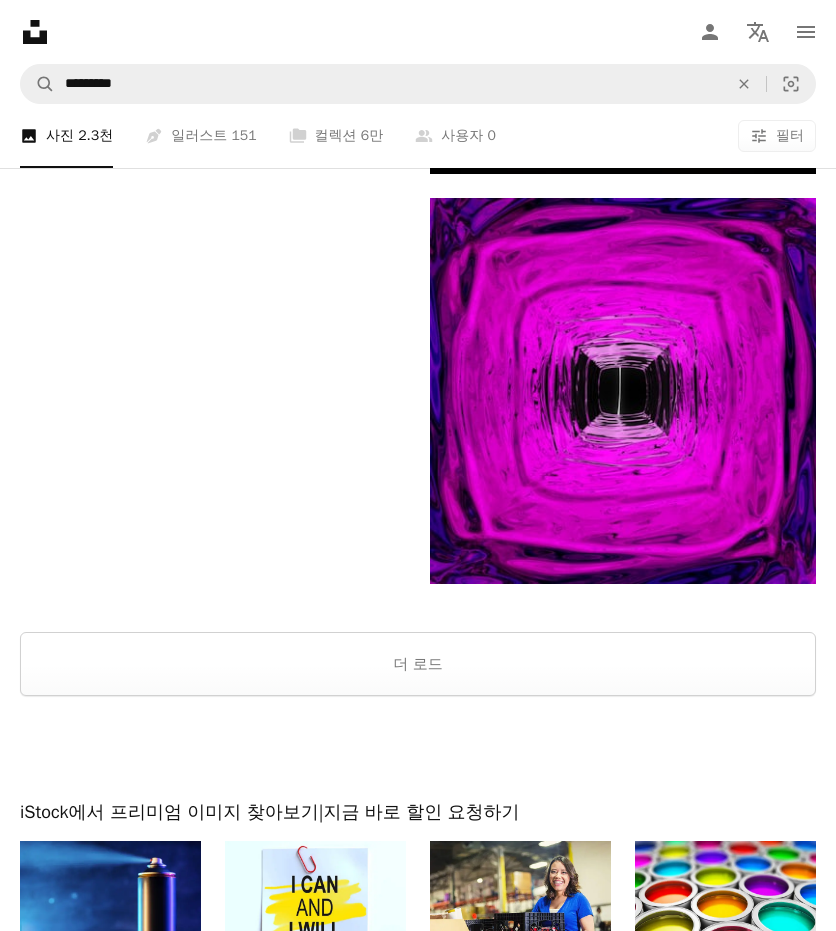 click at bounding box center [418, 748] 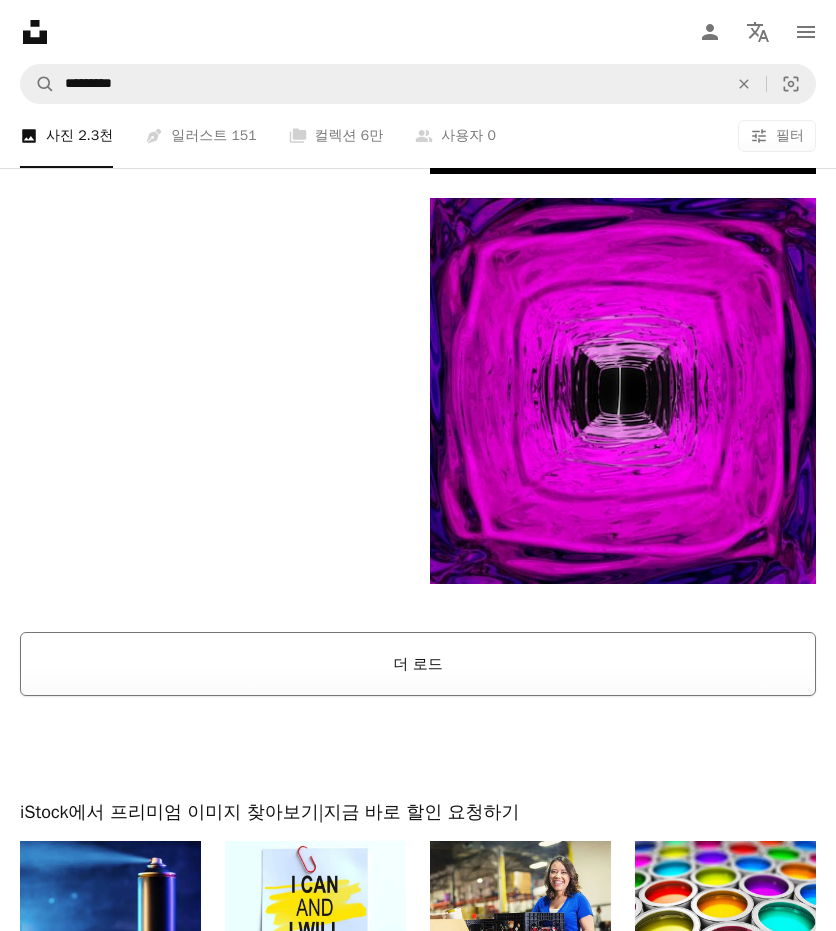 click on "더 로드" at bounding box center (418, 664) 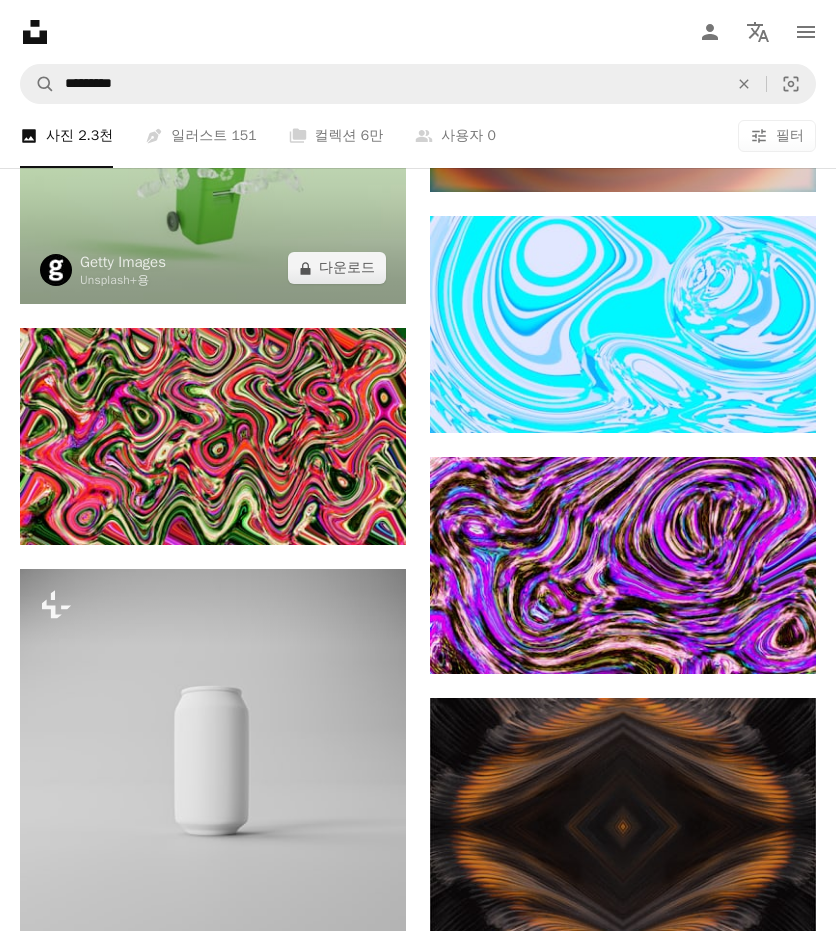 scroll, scrollTop: 9708, scrollLeft: 0, axis: vertical 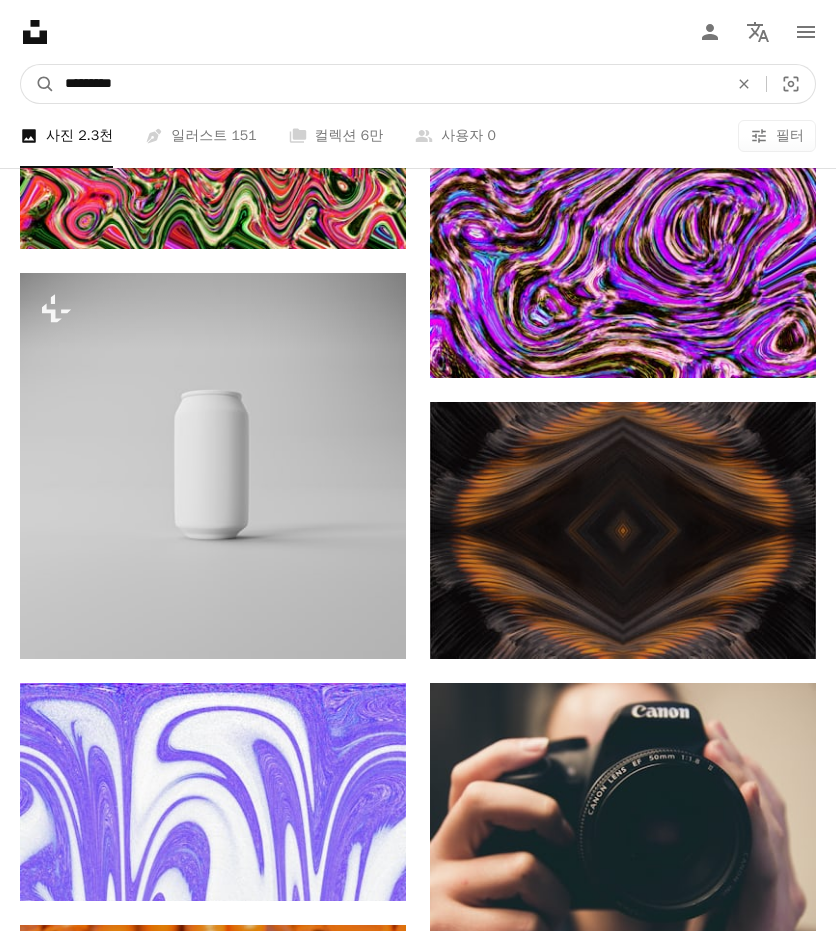 click on "*********" at bounding box center [388, 84] 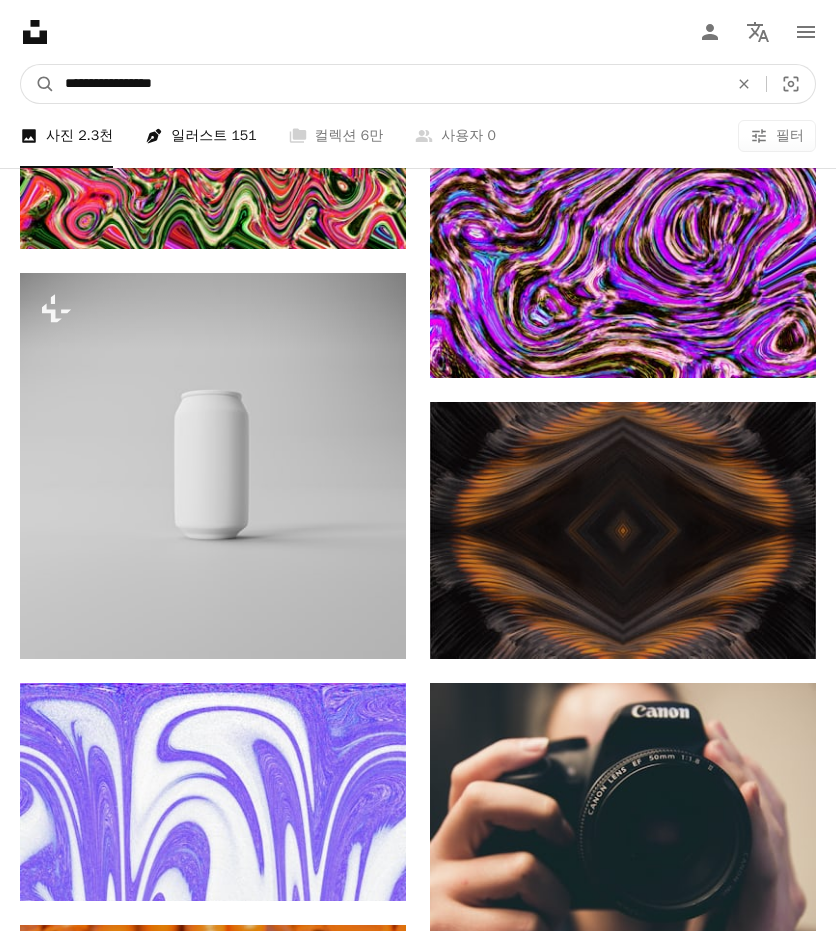 type on "**********" 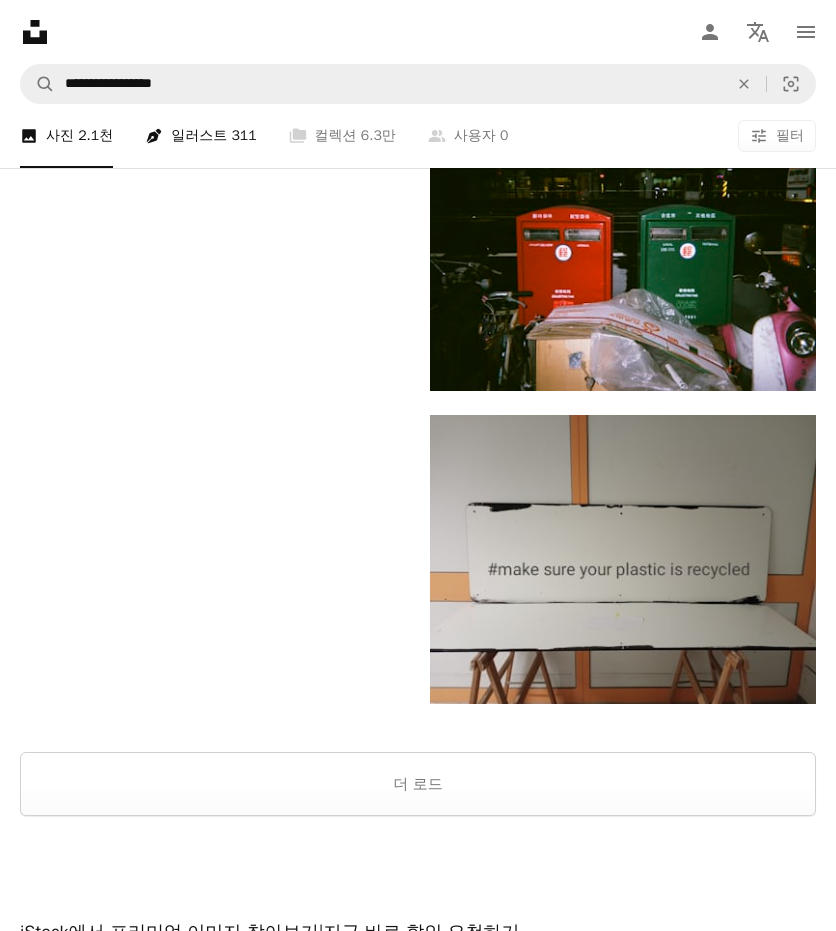 scroll, scrollTop: 3666, scrollLeft: 0, axis: vertical 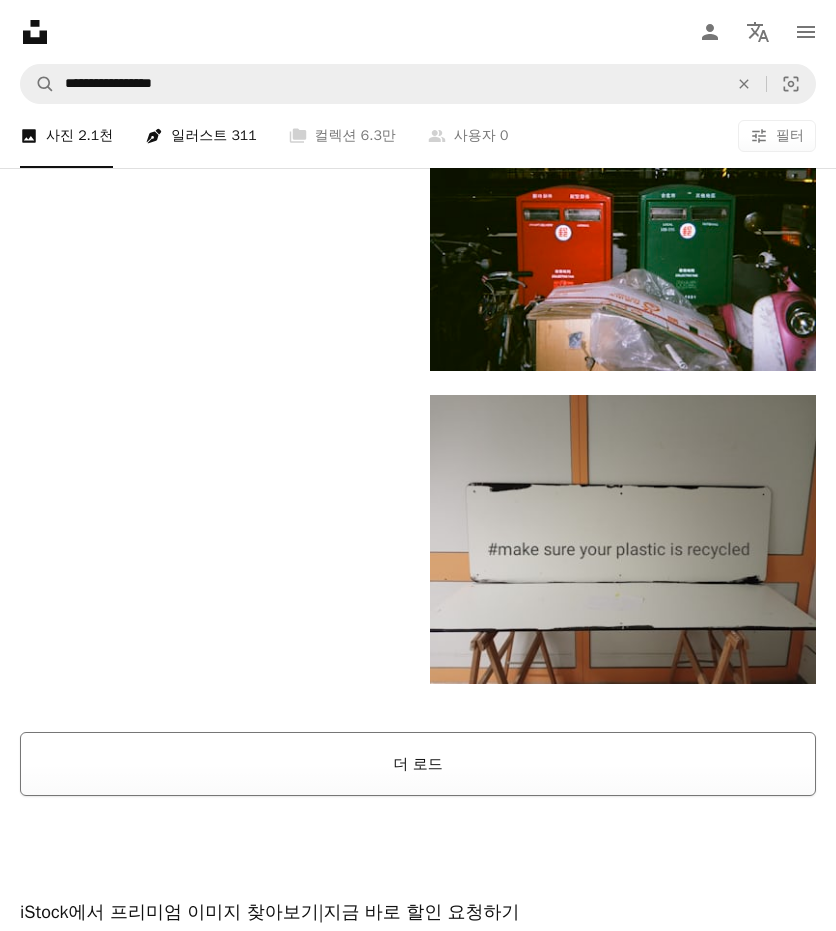 click on "더 로드" at bounding box center [418, 764] 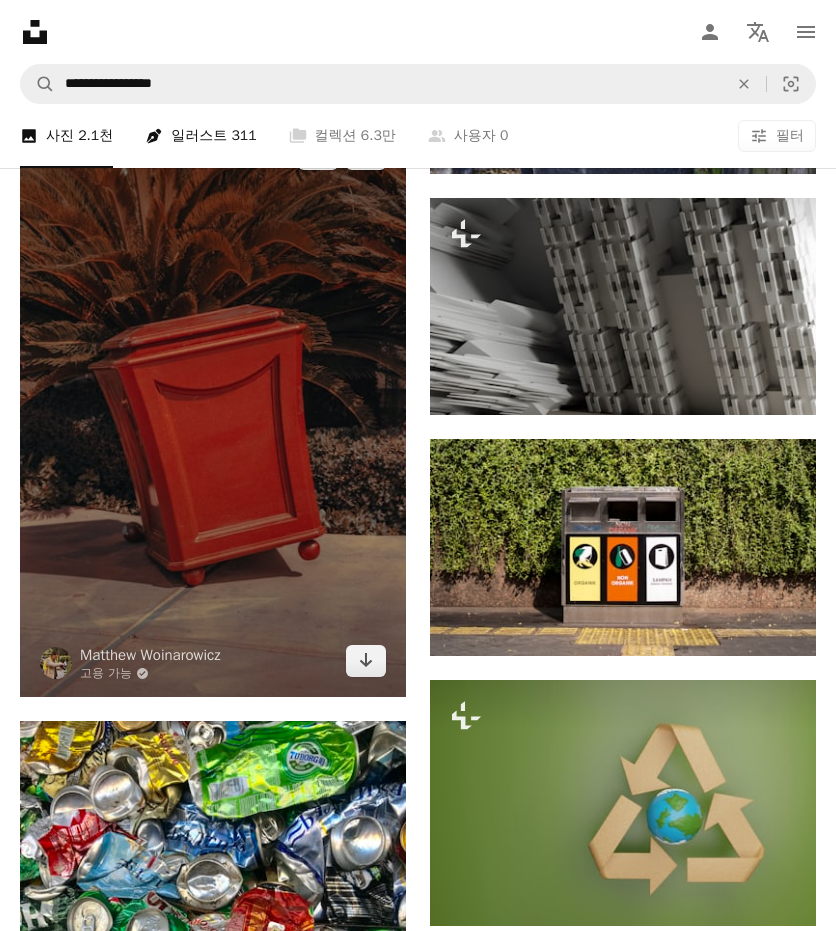 scroll, scrollTop: 11000, scrollLeft: 0, axis: vertical 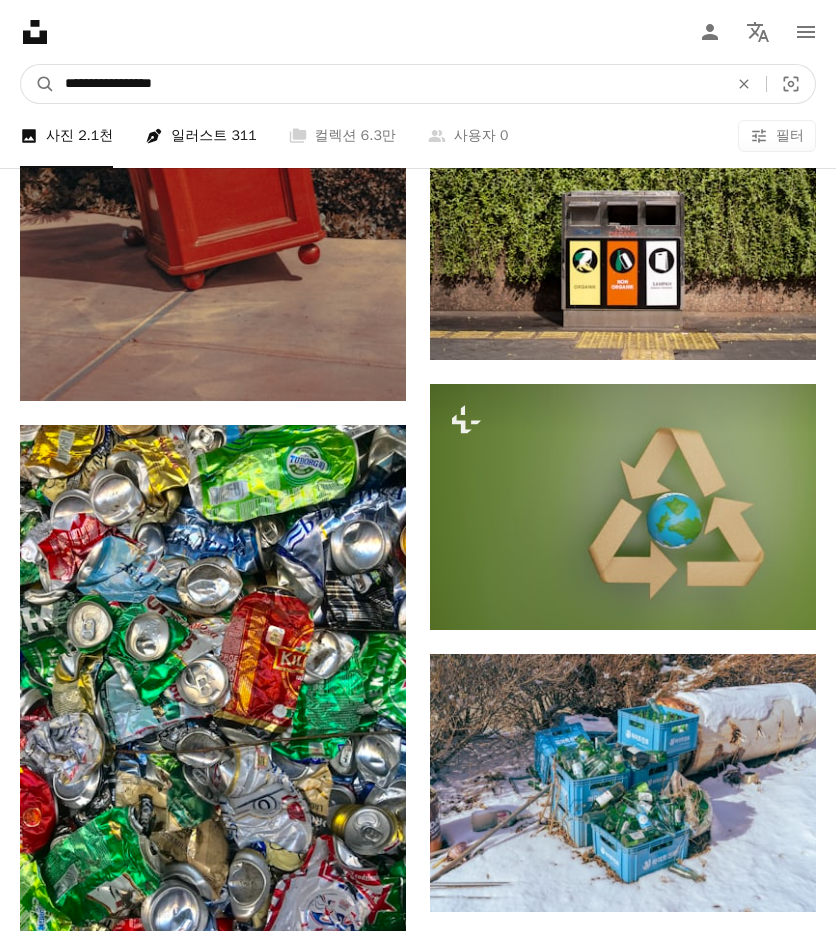 drag, startPoint x: 190, startPoint y: 79, endPoint x: -497, endPoint y: 85, distance: 687.0262 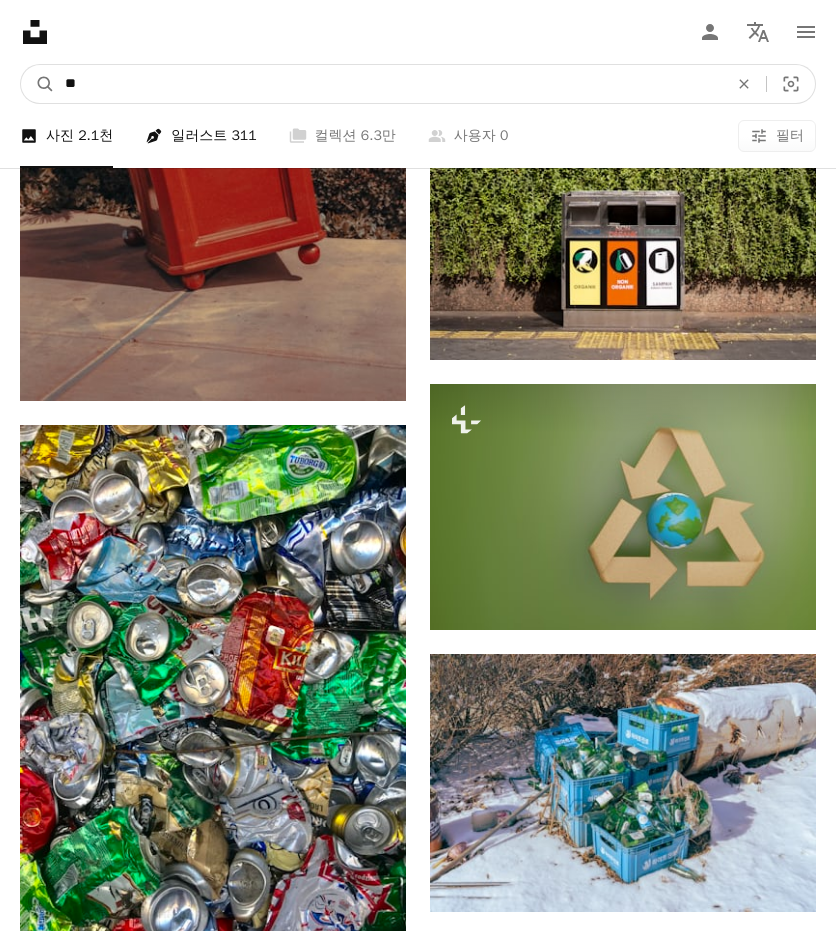 type on "*" 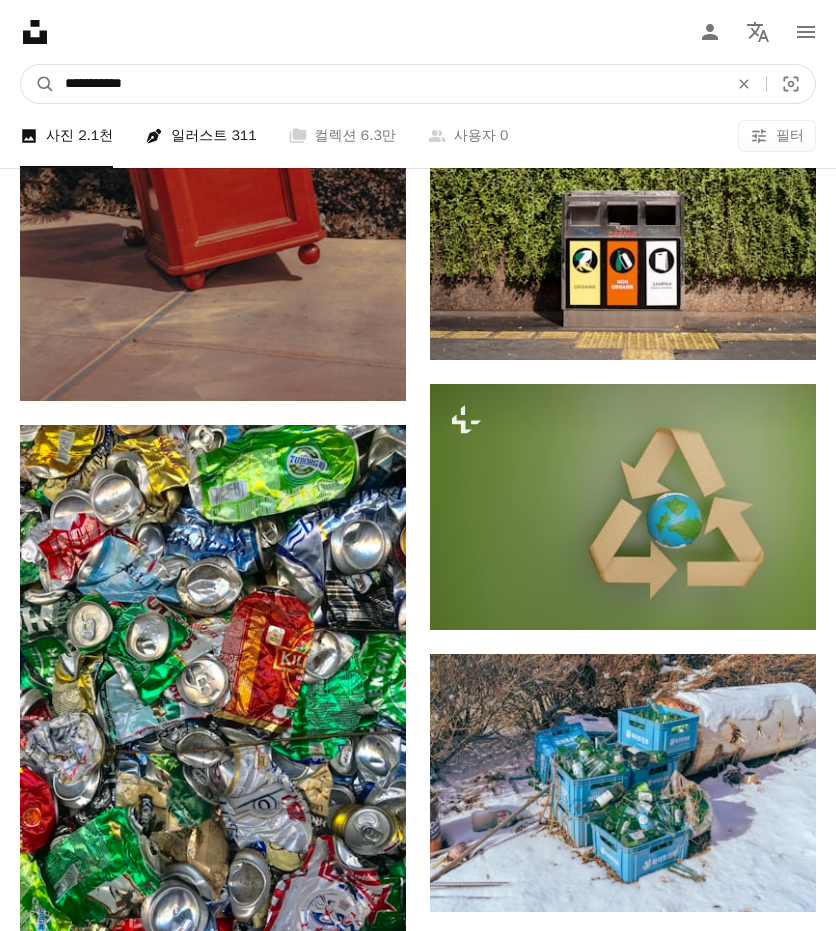 type on "**********" 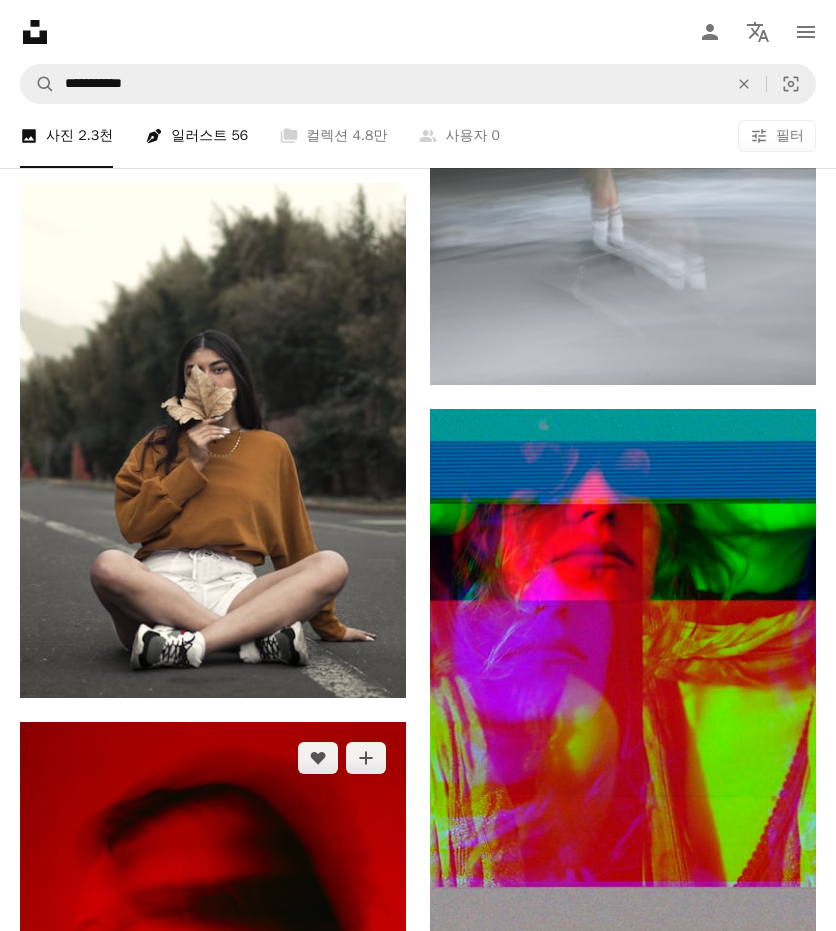 scroll, scrollTop: 3666, scrollLeft: 0, axis: vertical 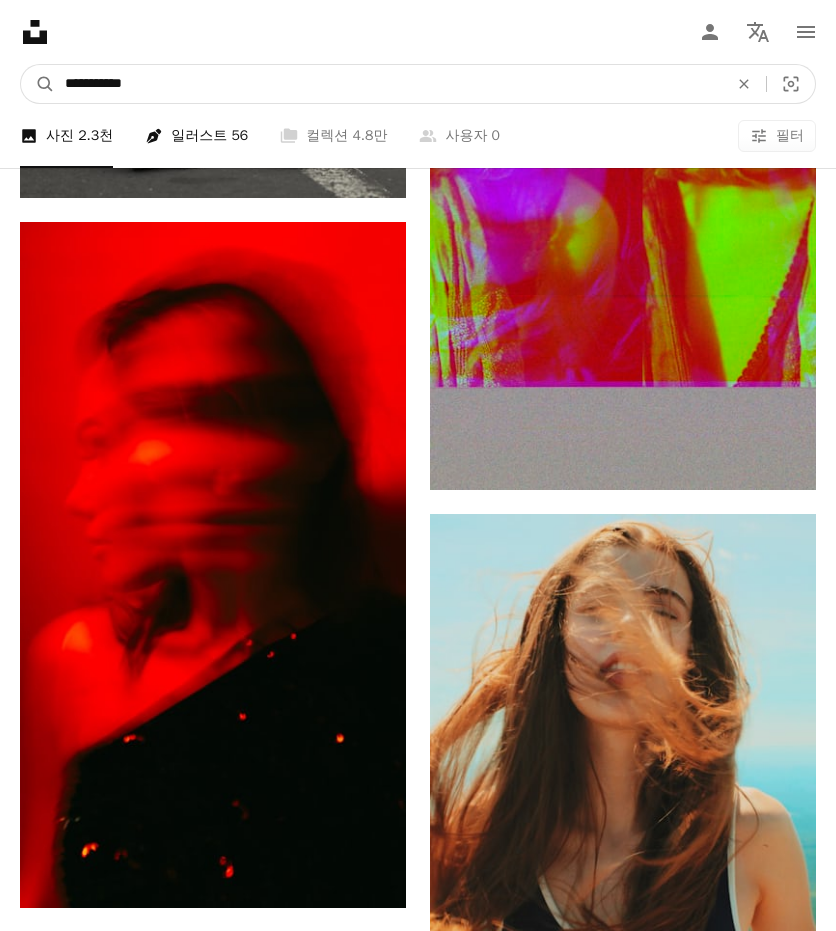 click on "**********" at bounding box center [388, 84] 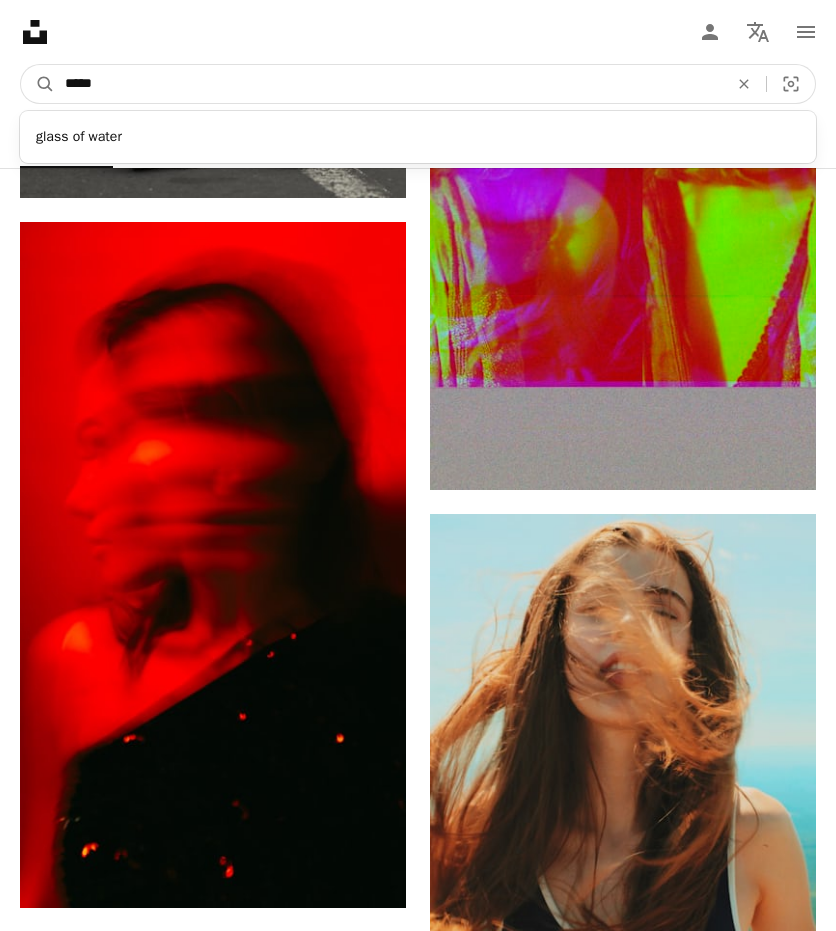 type on "*****" 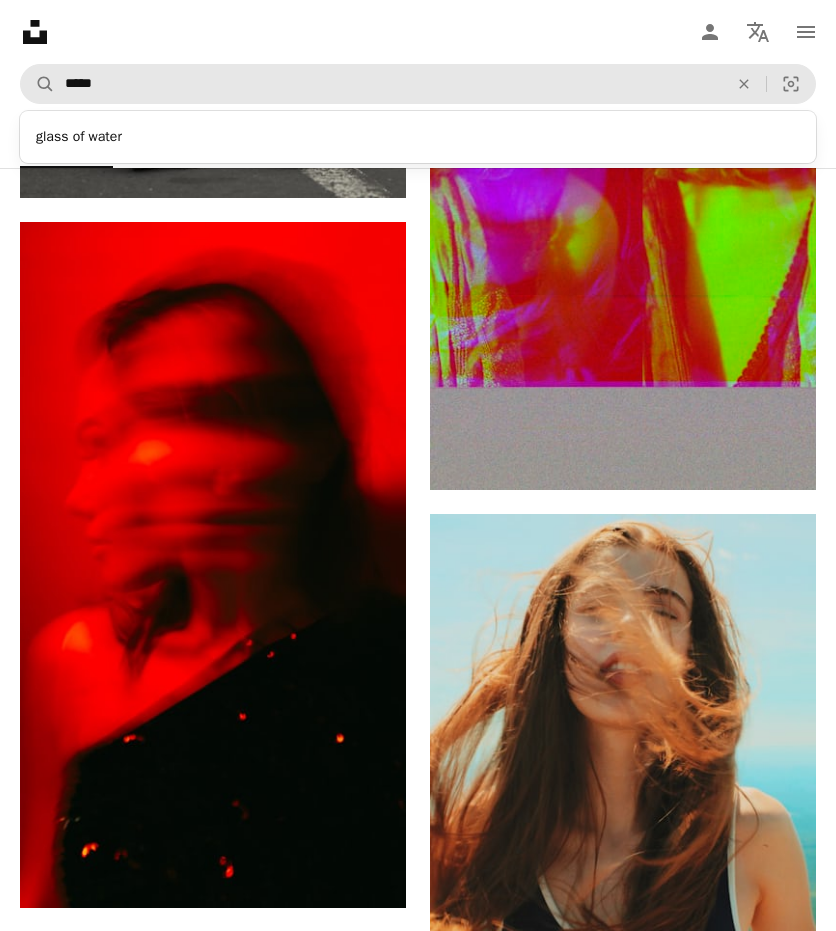 scroll, scrollTop: 0, scrollLeft: 0, axis: both 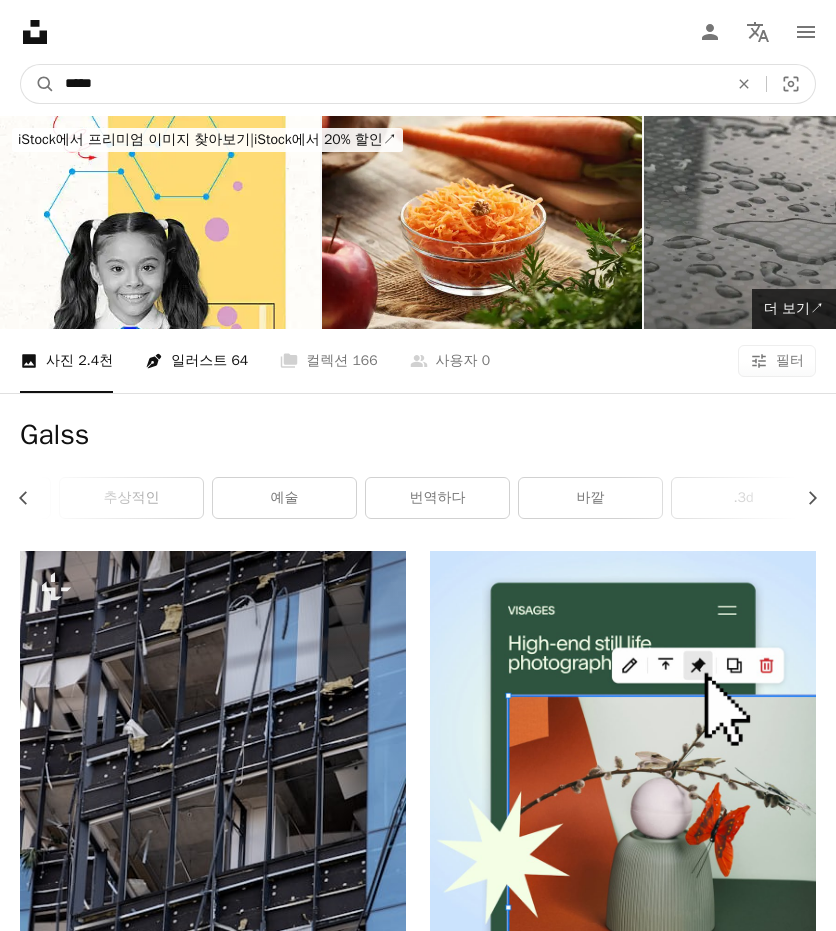 click on "*****" at bounding box center [388, 84] 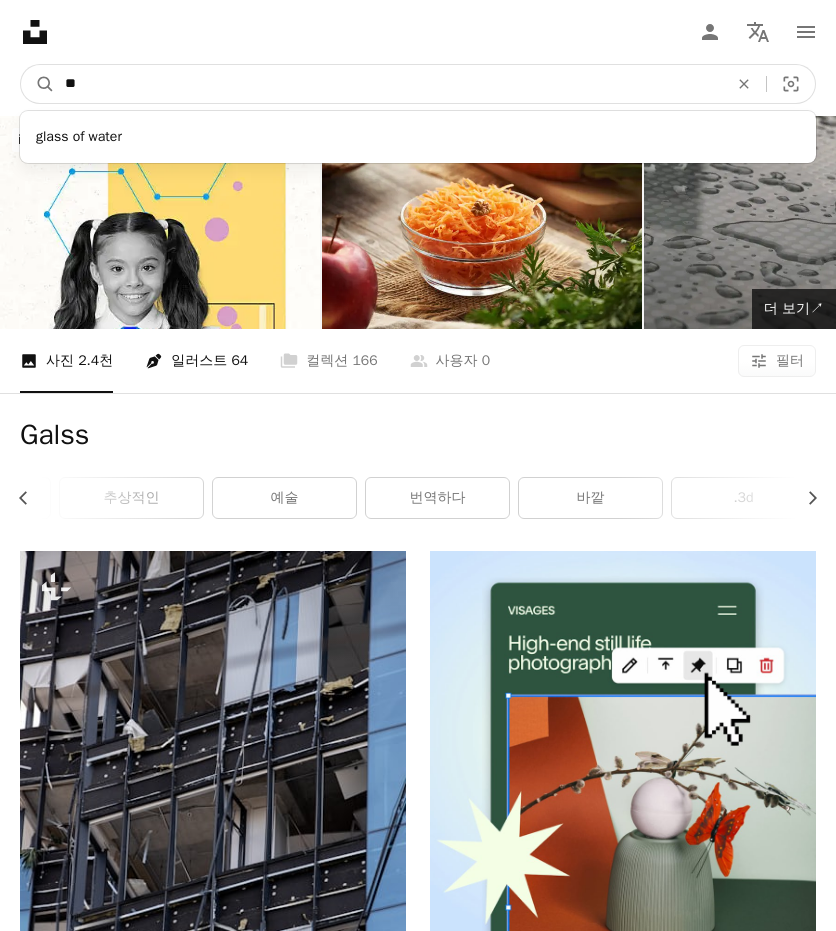 type on "*" 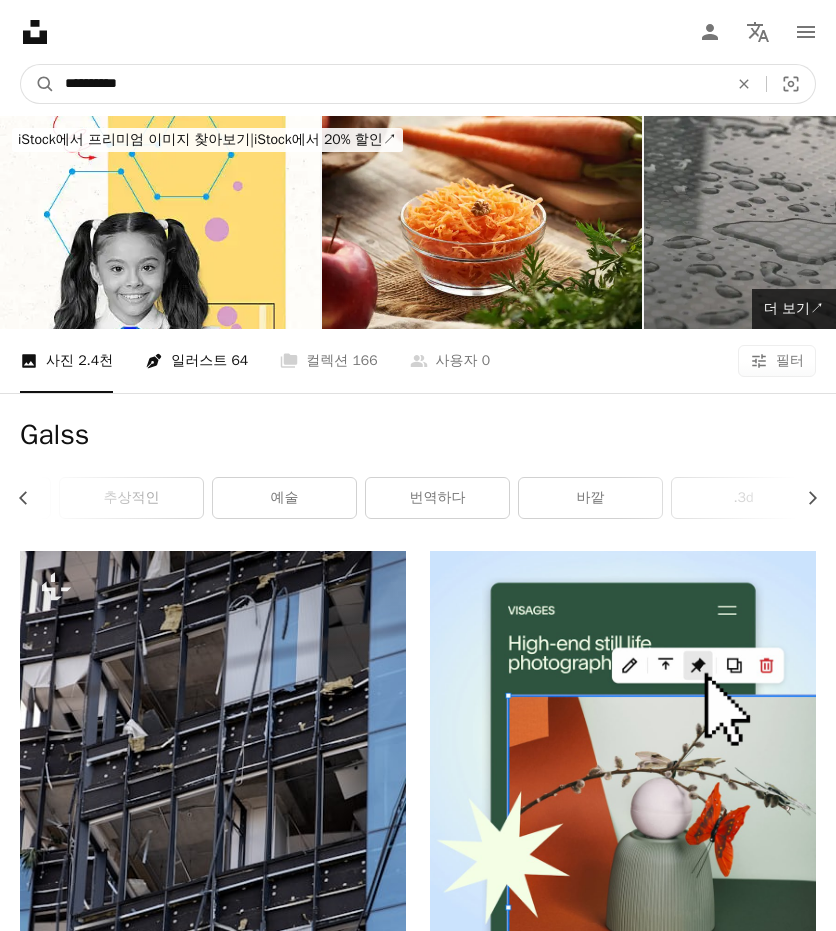 type on "**********" 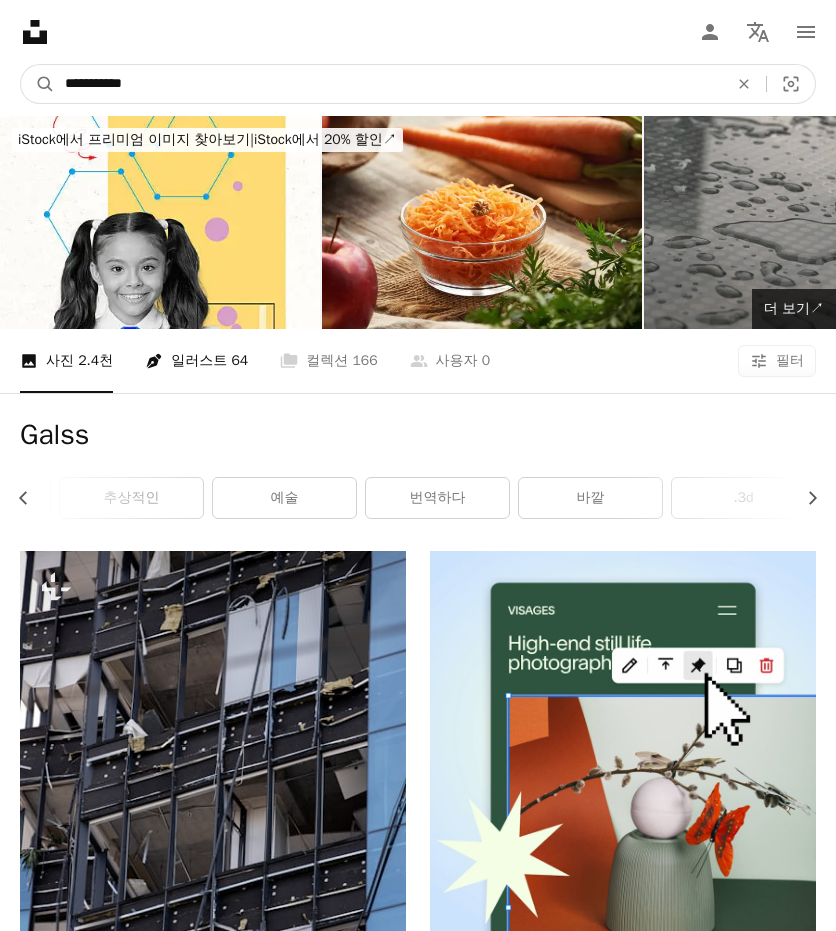 click on "A magnifying glass" at bounding box center [38, 84] 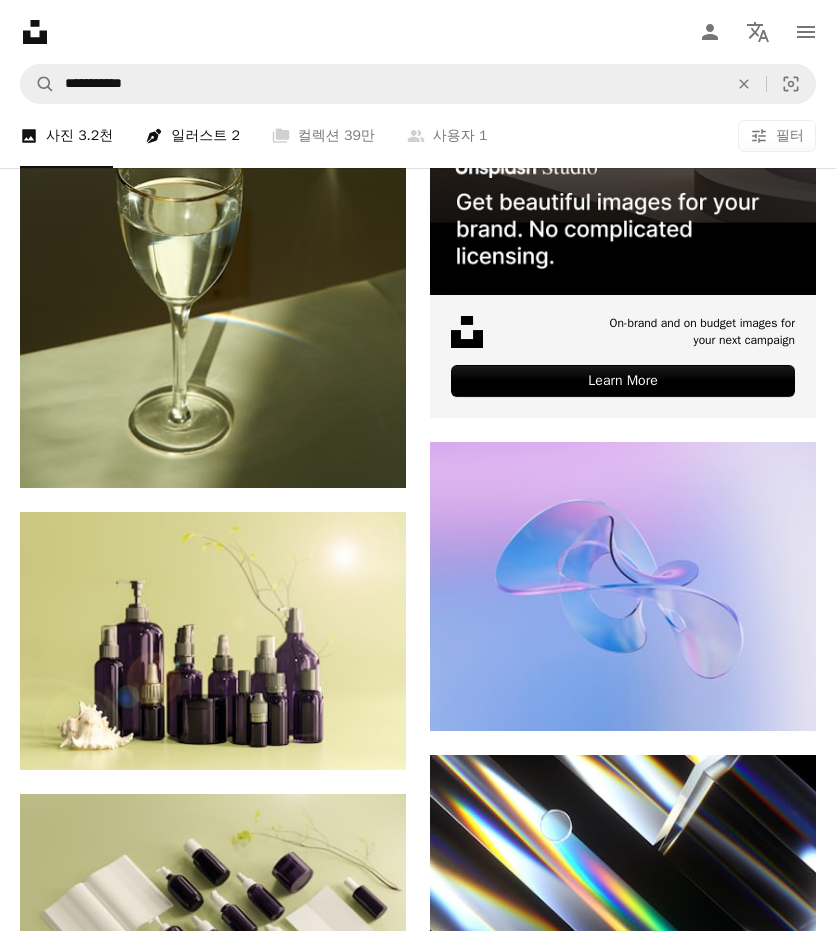 scroll, scrollTop: 666, scrollLeft: 0, axis: vertical 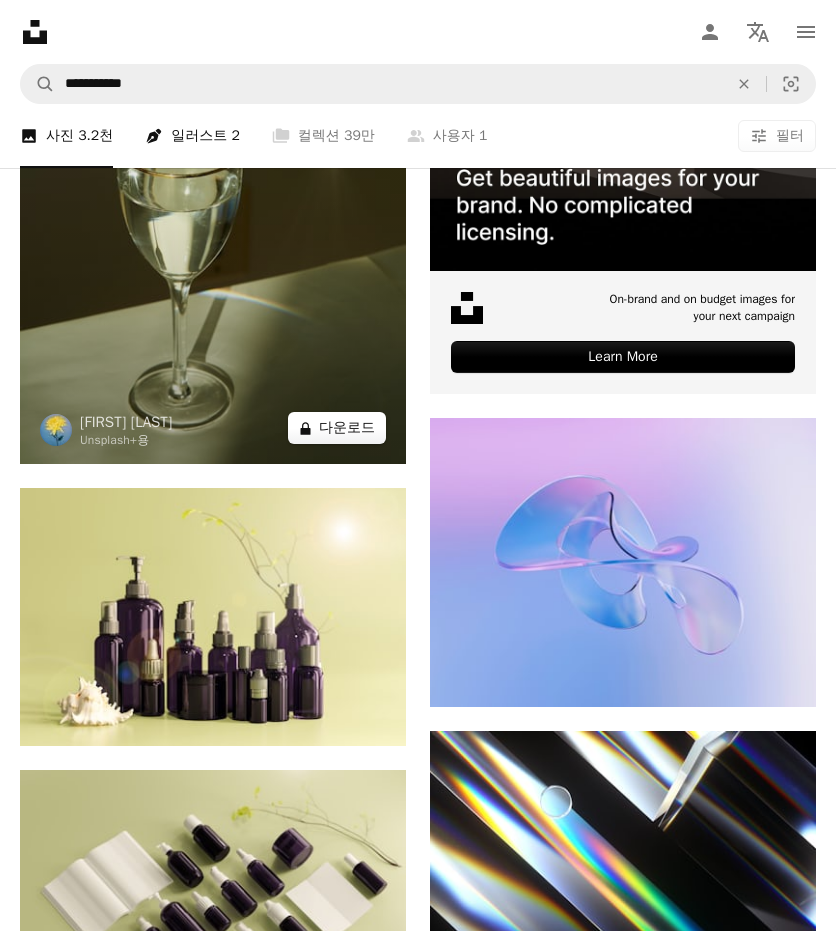 click on "A lock 다운로드" at bounding box center (337, 428) 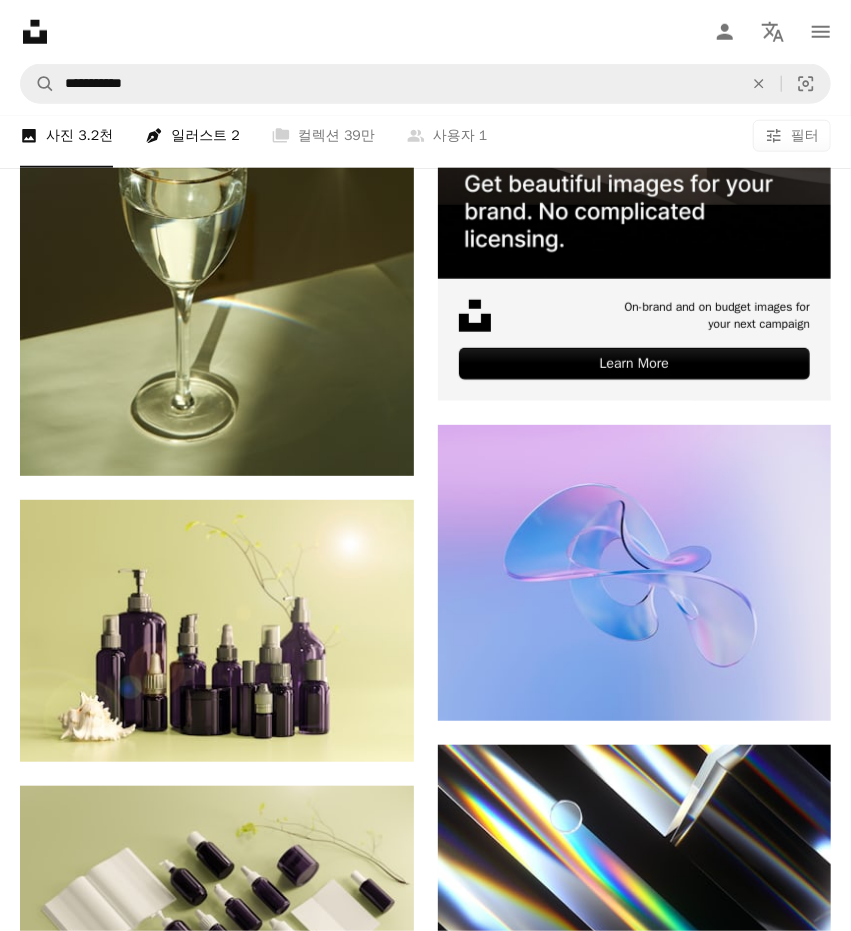 click on "An X shape 즉시 사용 가능한 프리미엄 이미지입니다. 무제한 액세스가 가능합니다. A plus sign 매월 회원 전용 콘텐츠 추가 A plus sign 무제한 royalty-free 다운로드 A plus sign 일러스트  신규 A plus sign 강화된 법적 보호 매년 66%  할인 매월 $12   $4 USD 매달 * Unsplash+  구독 *매년 납부 시 선불로  $48  청구 해당 세금 별도. 자동으로 연장됩니다. 언제든지 취소 가능합니다." at bounding box center (425, 5894) 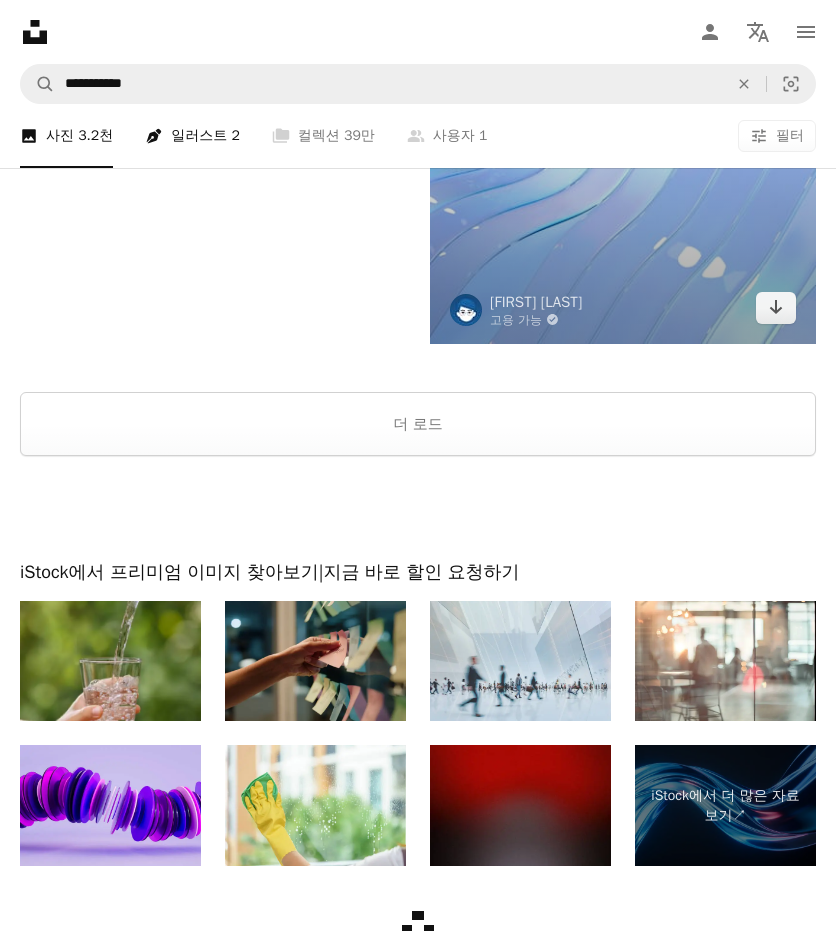 scroll, scrollTop: 5072, scrollLeft: 0, axis: vertical 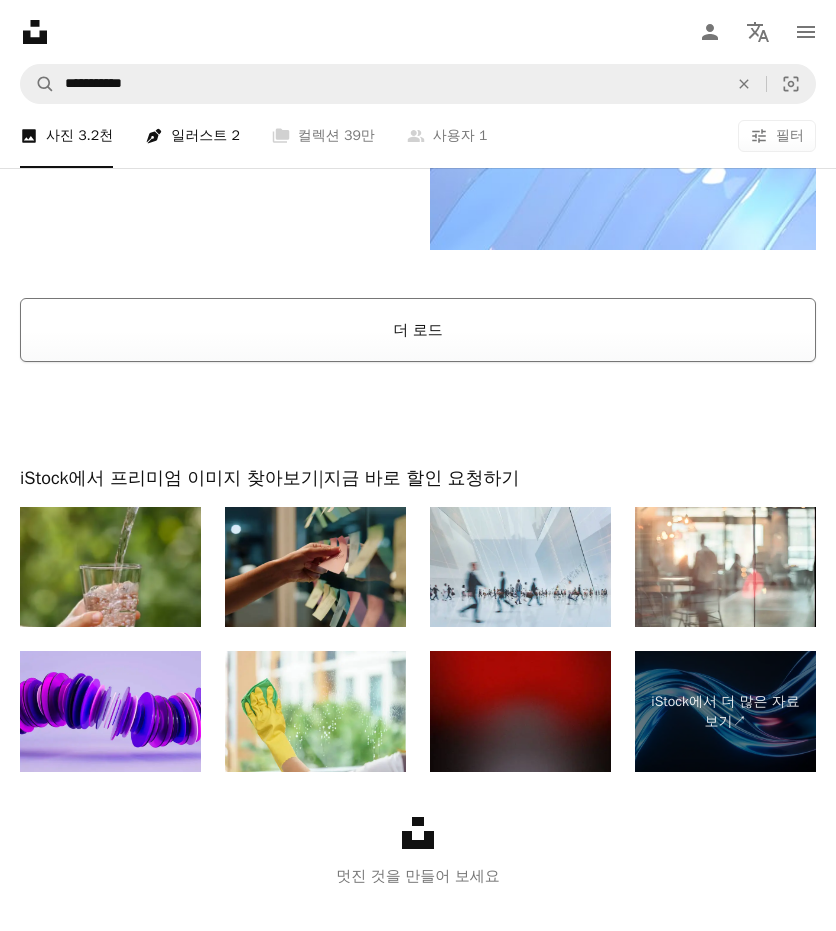 click on "더 로드" at bounding box center (418, 330) 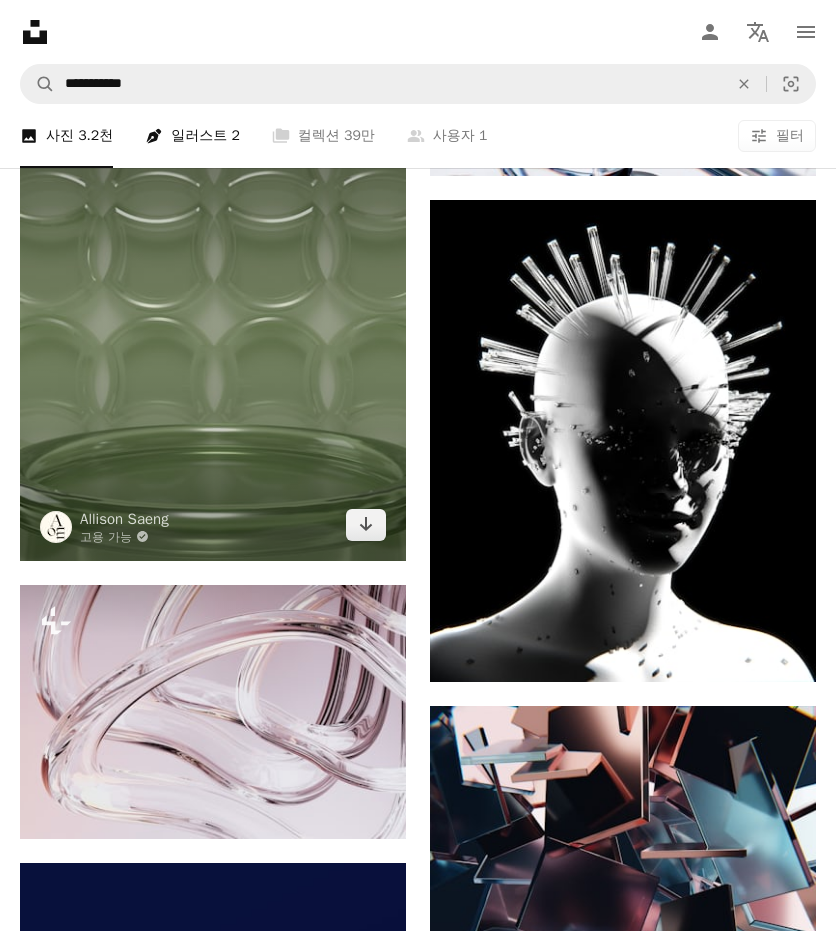 scroll, scrollTop: 7595, scrollLeft: 0, axis: vertical 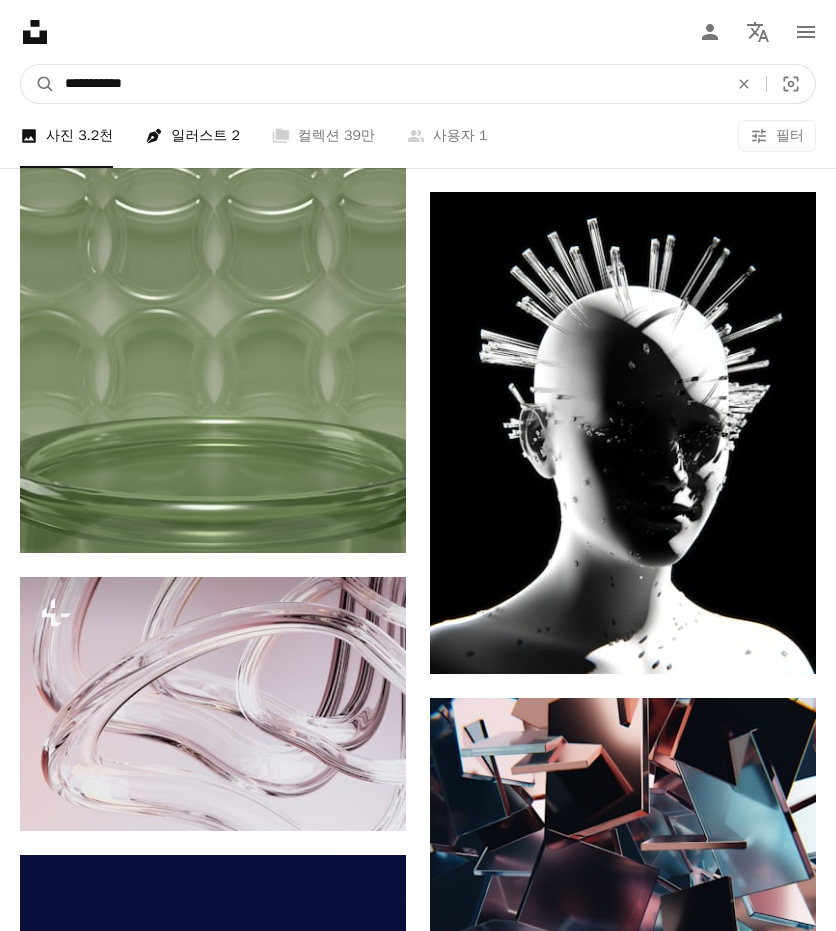 drag, startPoint x: 177, startPoint y: 95, endPoint x: -189, endPoint y: 91, distance: 366.02185 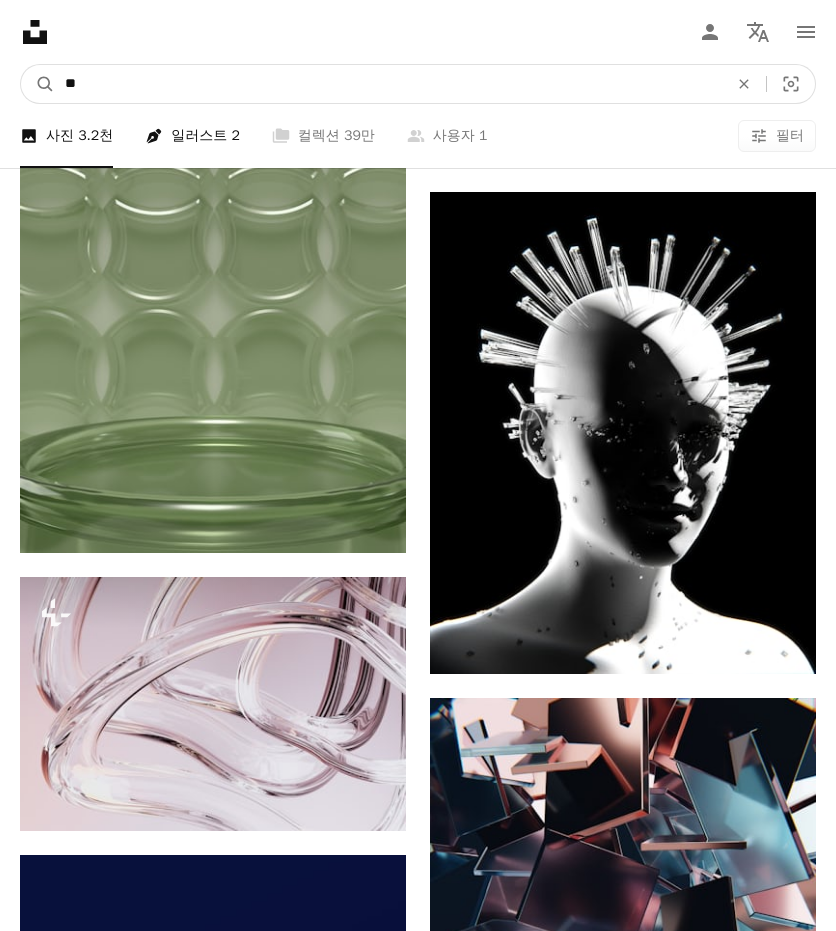type on "*" 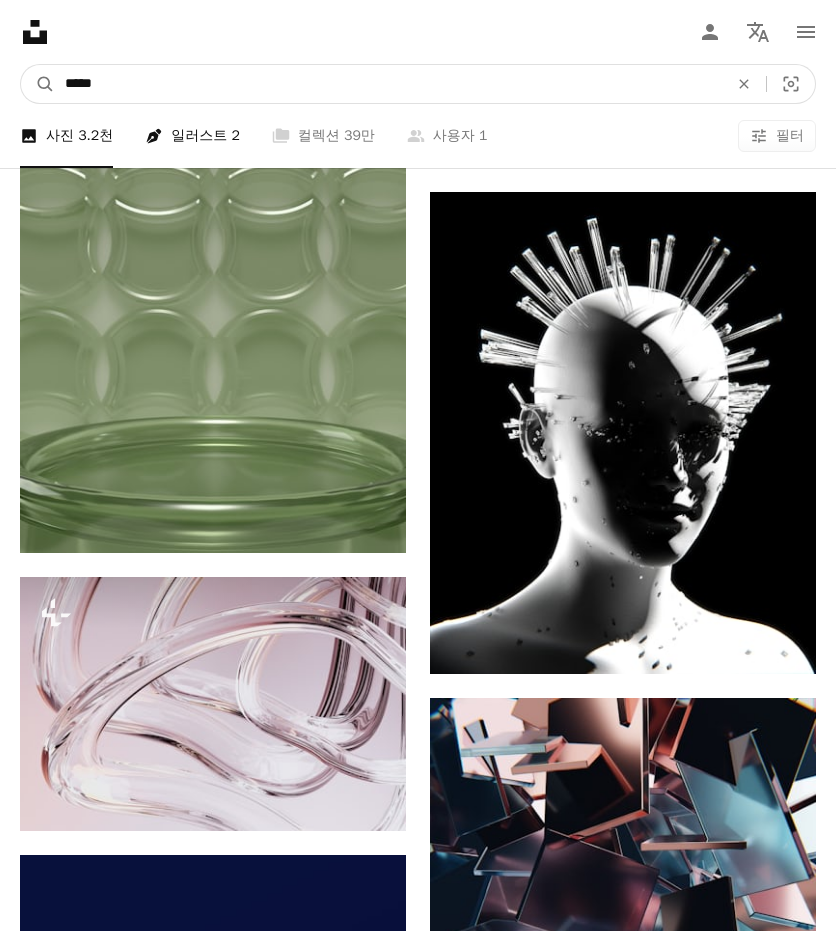 type on "******" 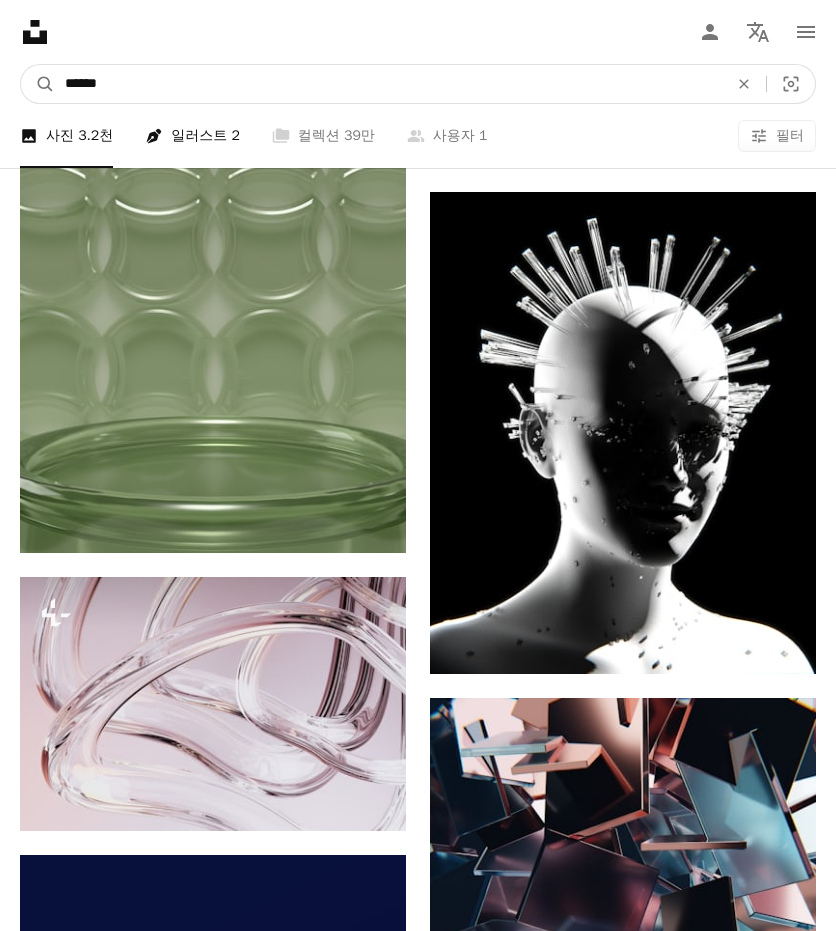 click on "A magnifying glass" at bounding box center (38, 84) 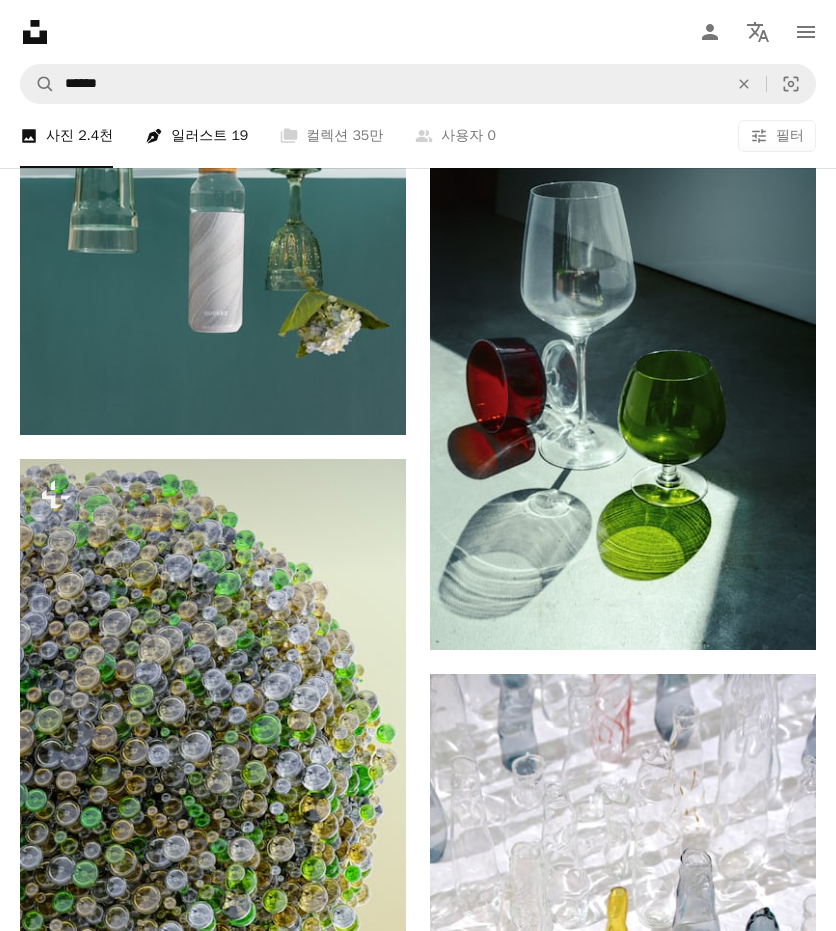 scroll, scrollTop: 1666, scrollLeft: 0, axis: vertical 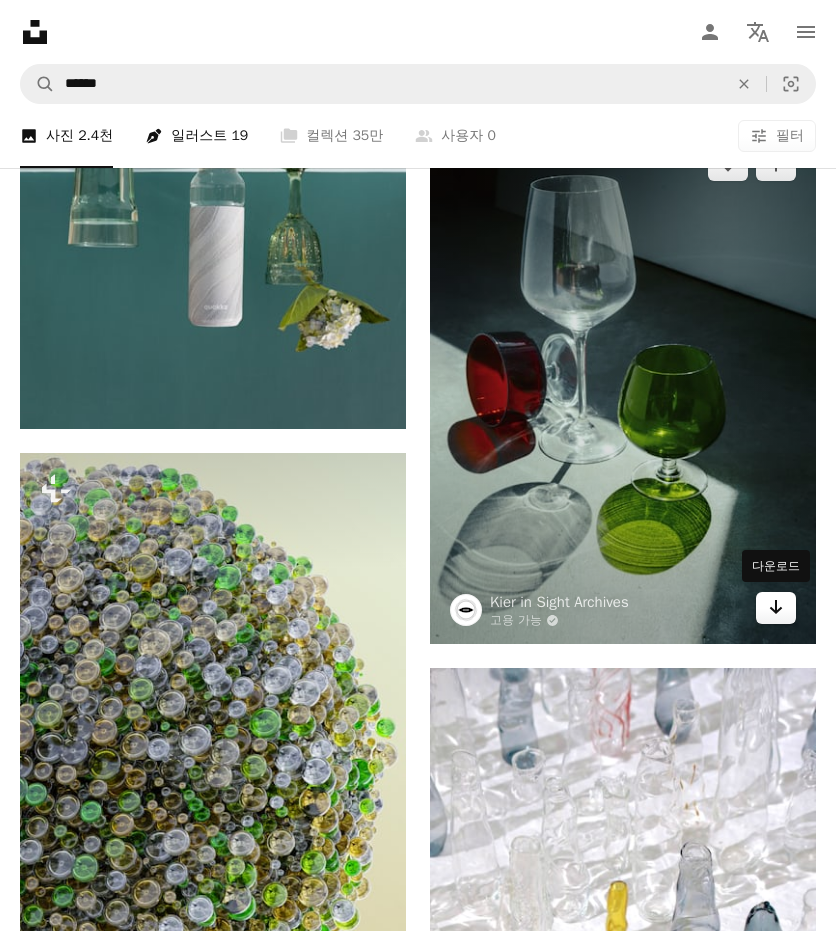 click on "Arrow pointing down" at bounding box center [776, 608] 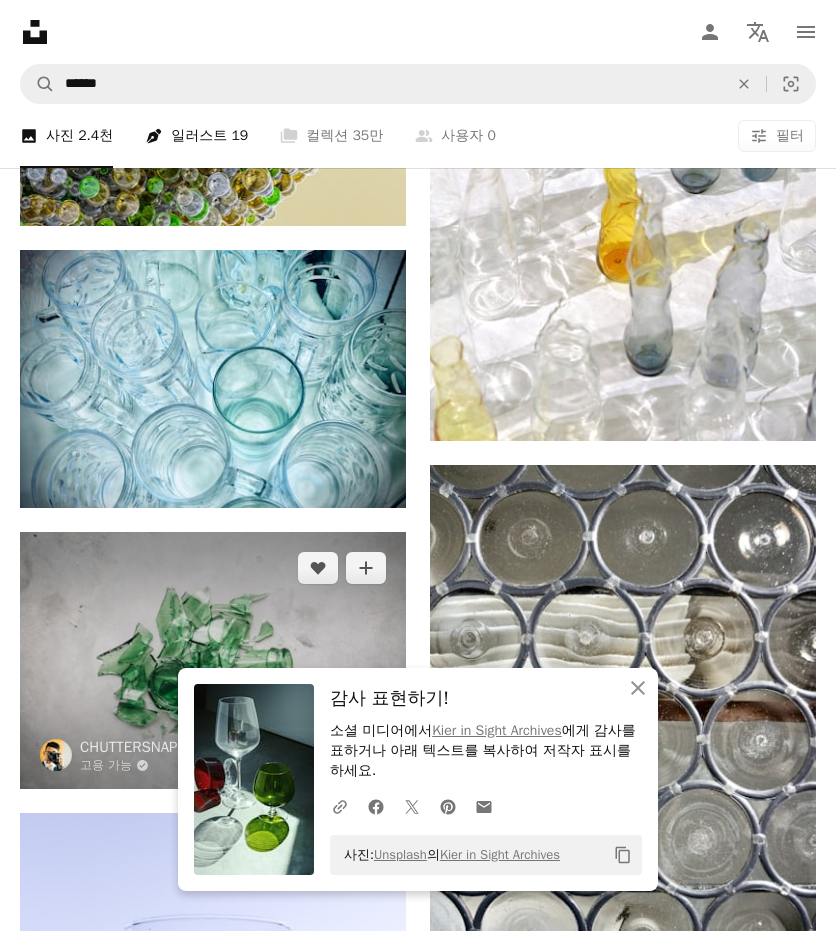 scroll, scrollTop: 2500, scrollLeft: 0, axis: vertical 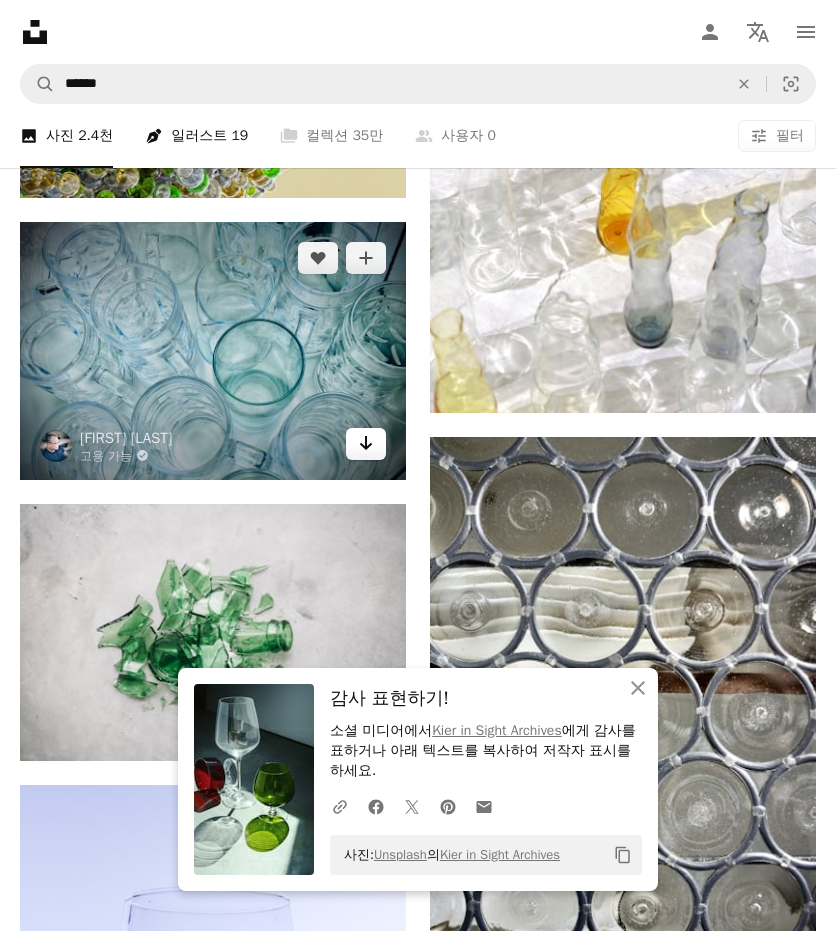 click 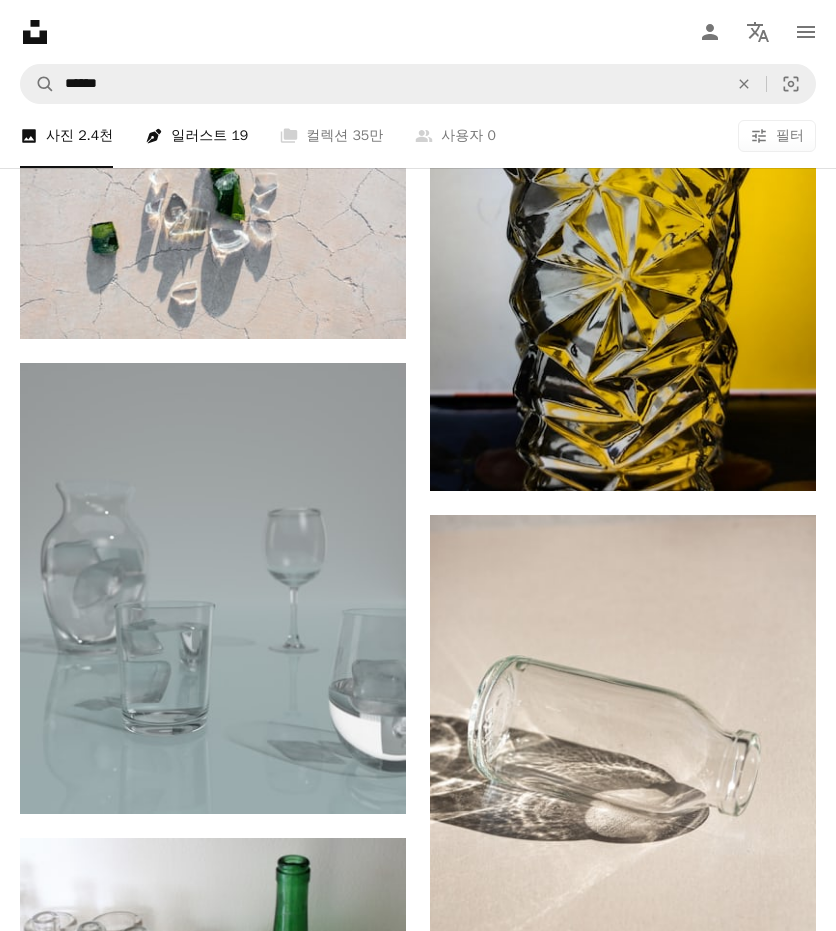 scroll, scrollTop: 4000, scrollLeft: 0, axis: vertical 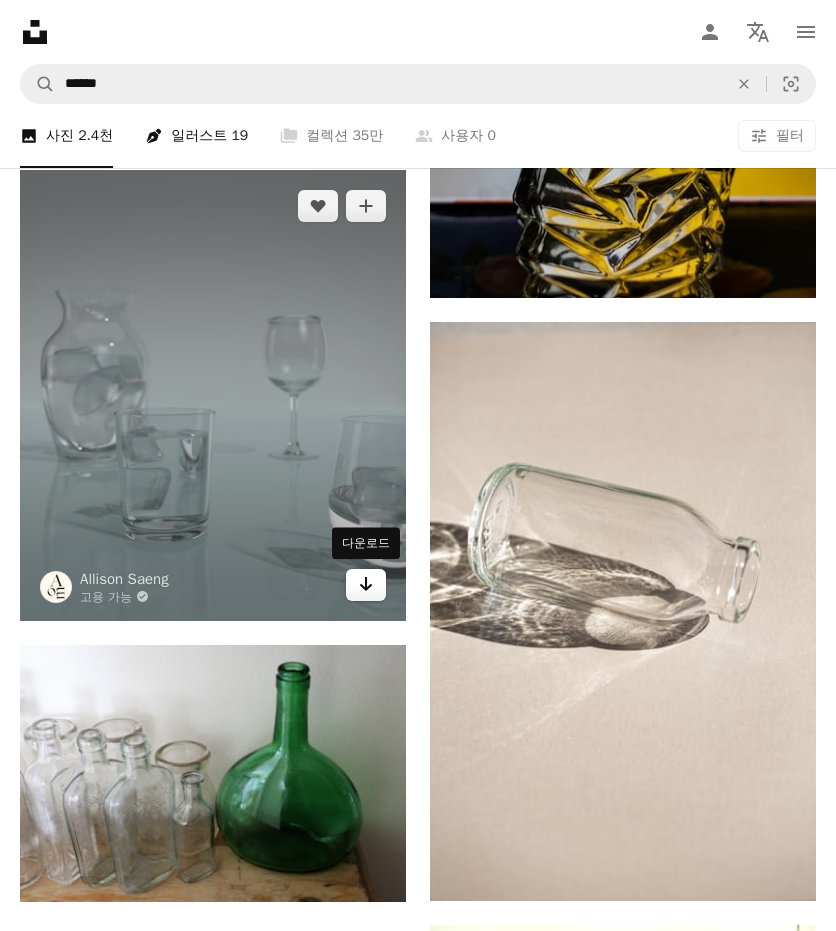 click on "Arrow pointing down" 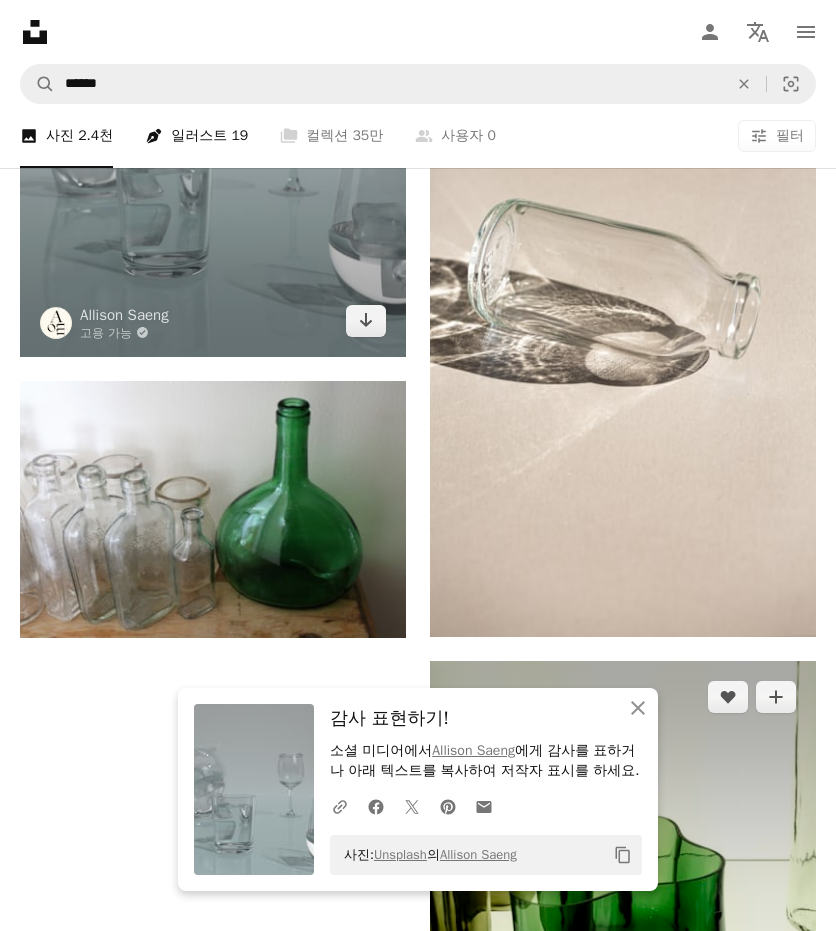 scroll, scrollTop: 4333, scrollLeft: 0, axis: vertical 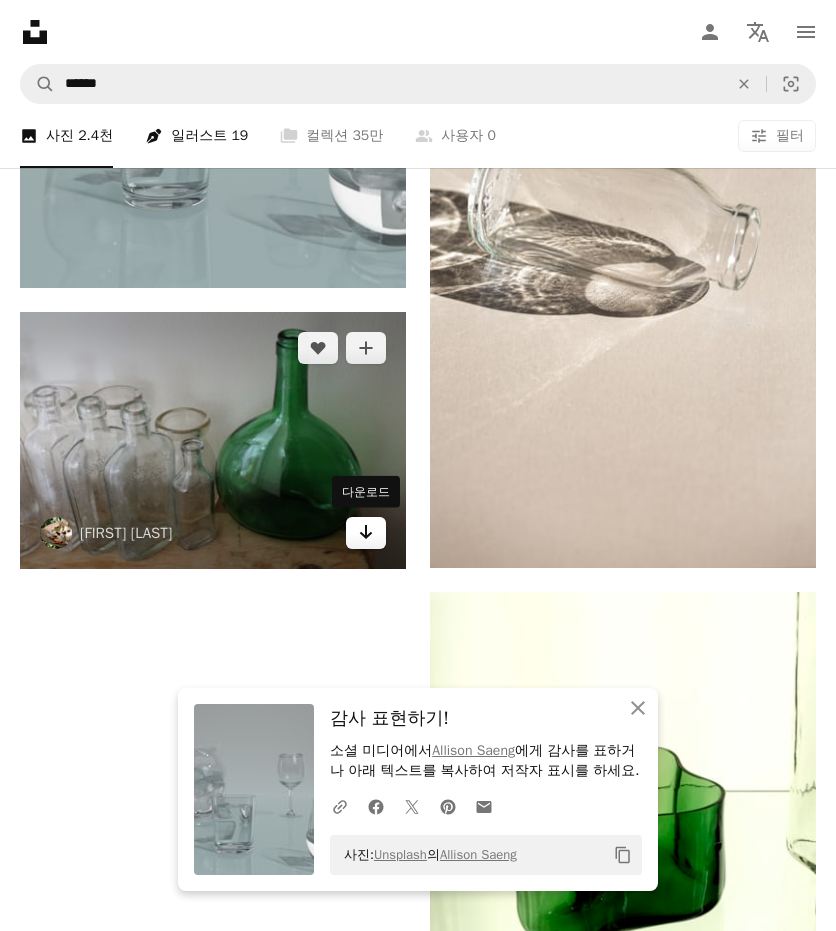 click 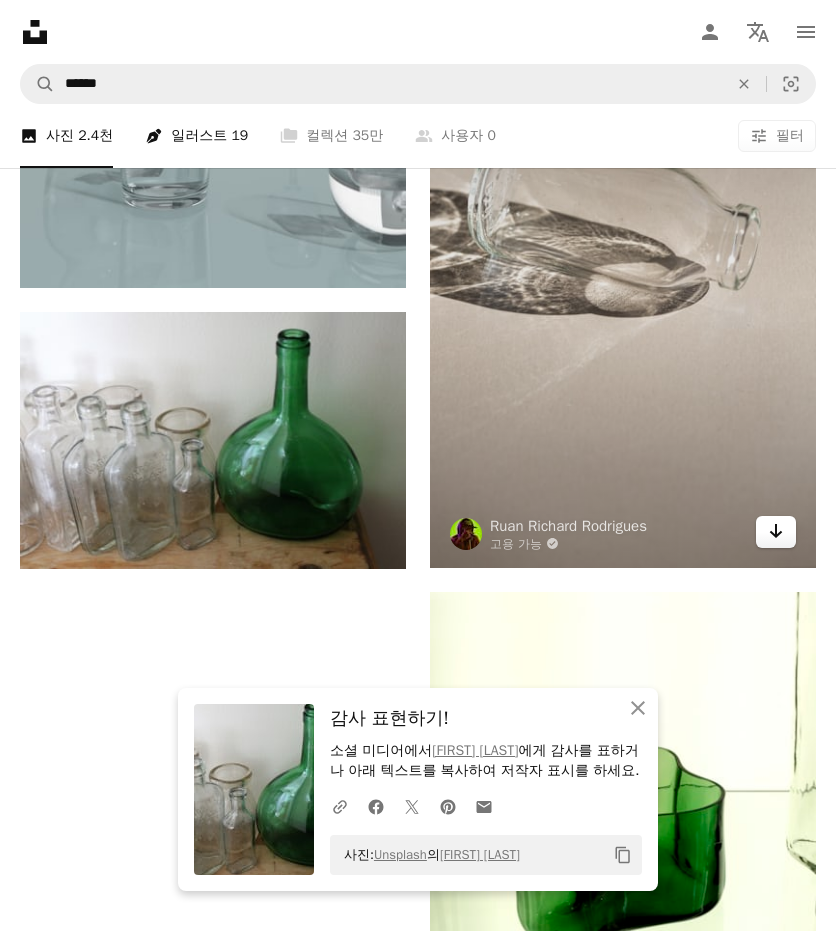 click 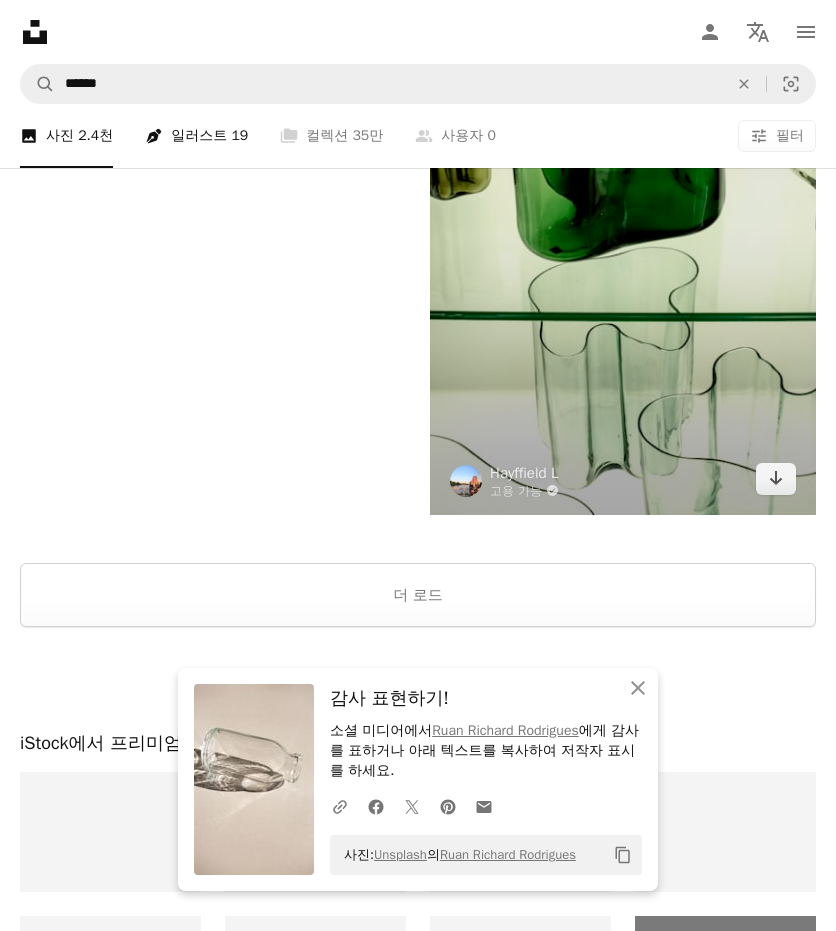 scroll, scrollTop: 4948, scrollLeft: 0, axis: vertical 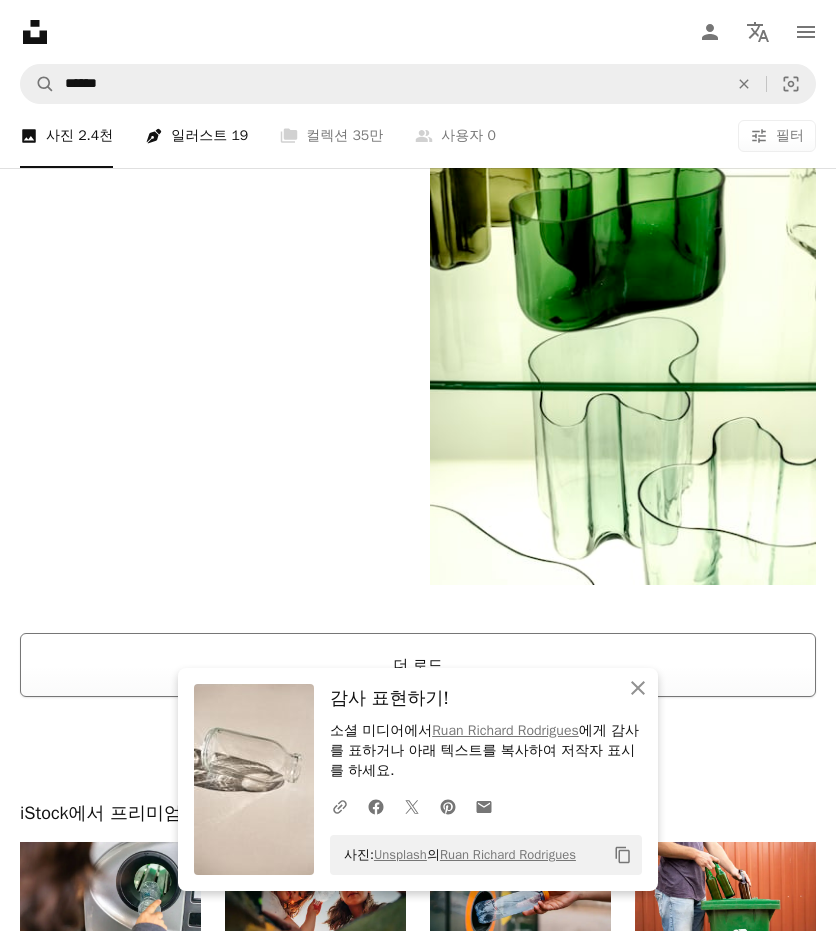 click on "더 로드" at bounding box center (418, 665) 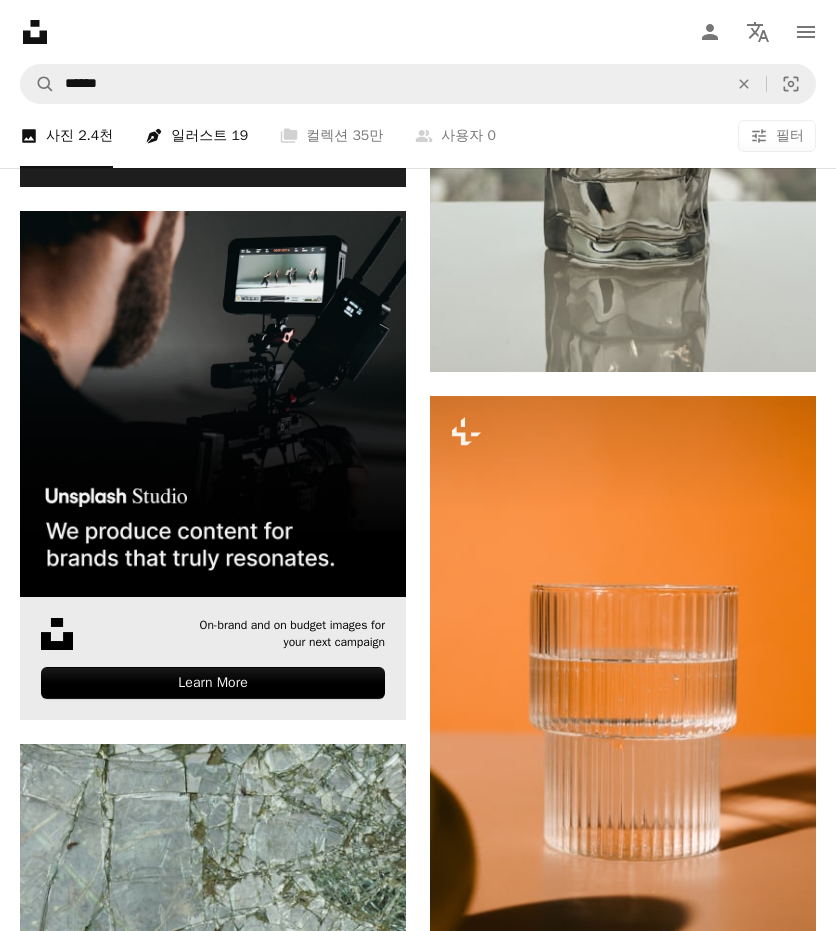 scroll, scrollTop: 5948, scrollLeft: 0, axis: vertical 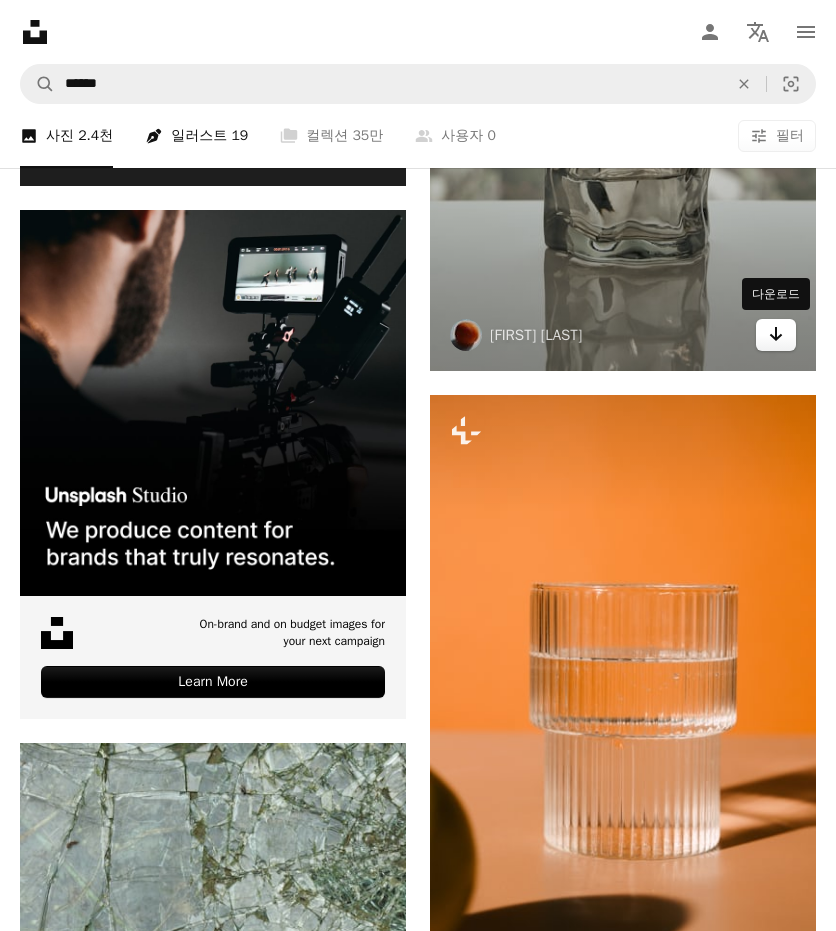 click on "Arrow pointing down" 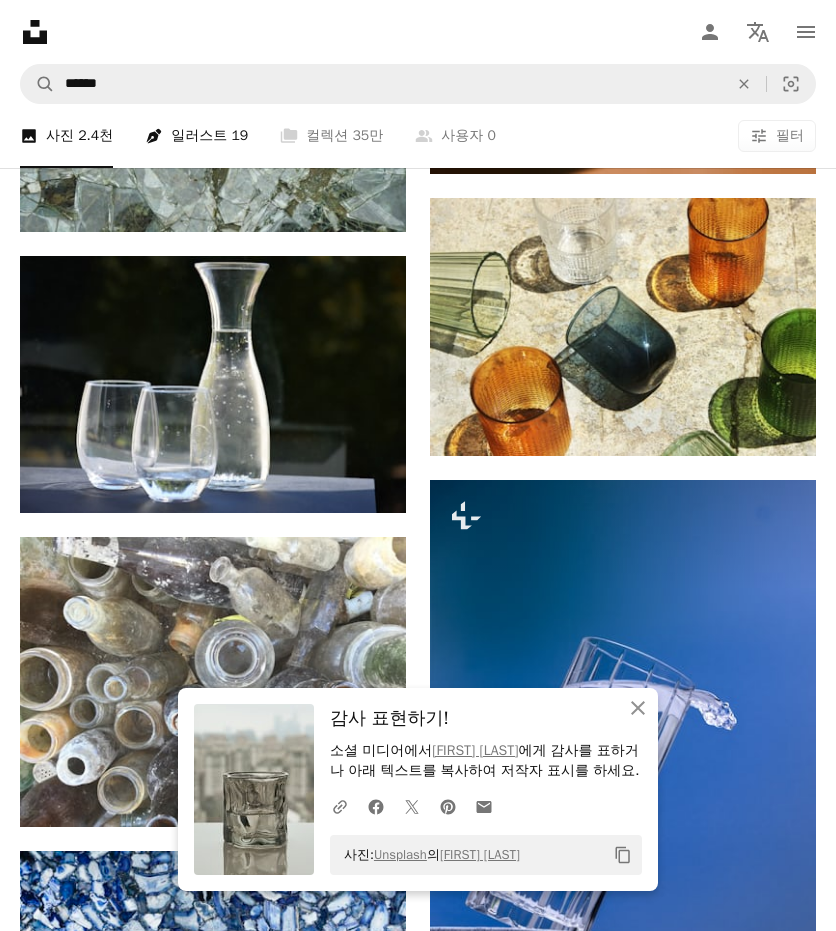 scroll, scrollTop: 6781, scrollLeft: 0, axis: vertical 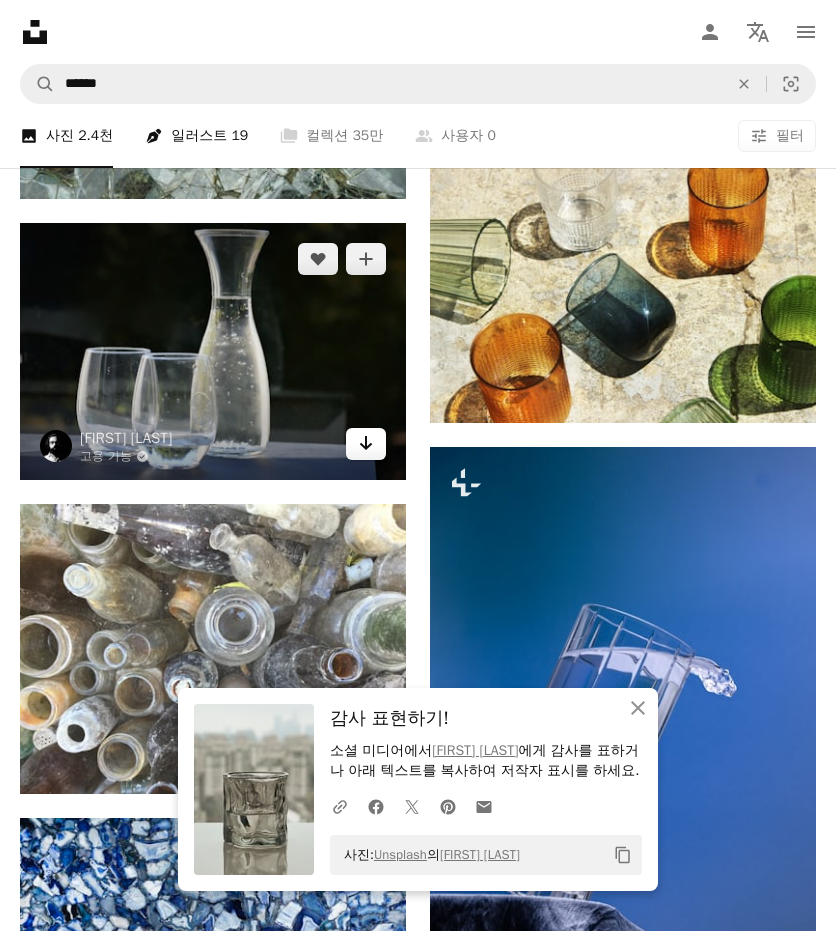 click on "Arrow pointing down" 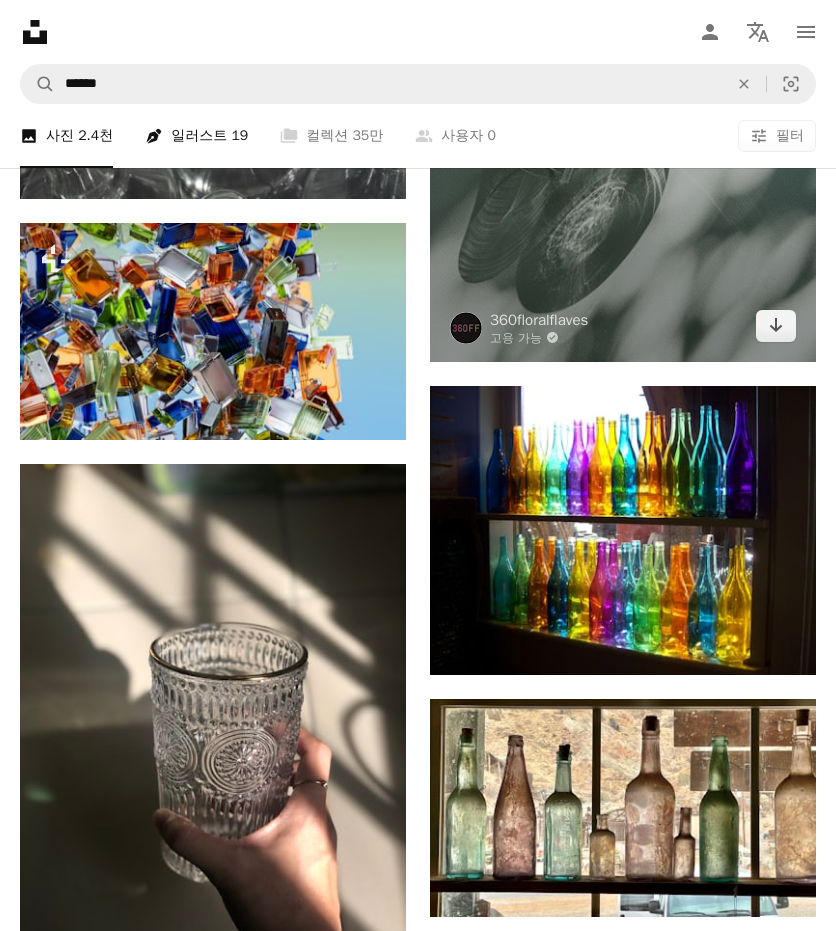 scroll, scrollTop: 9614, scrollLeft: 0, axis: vertical 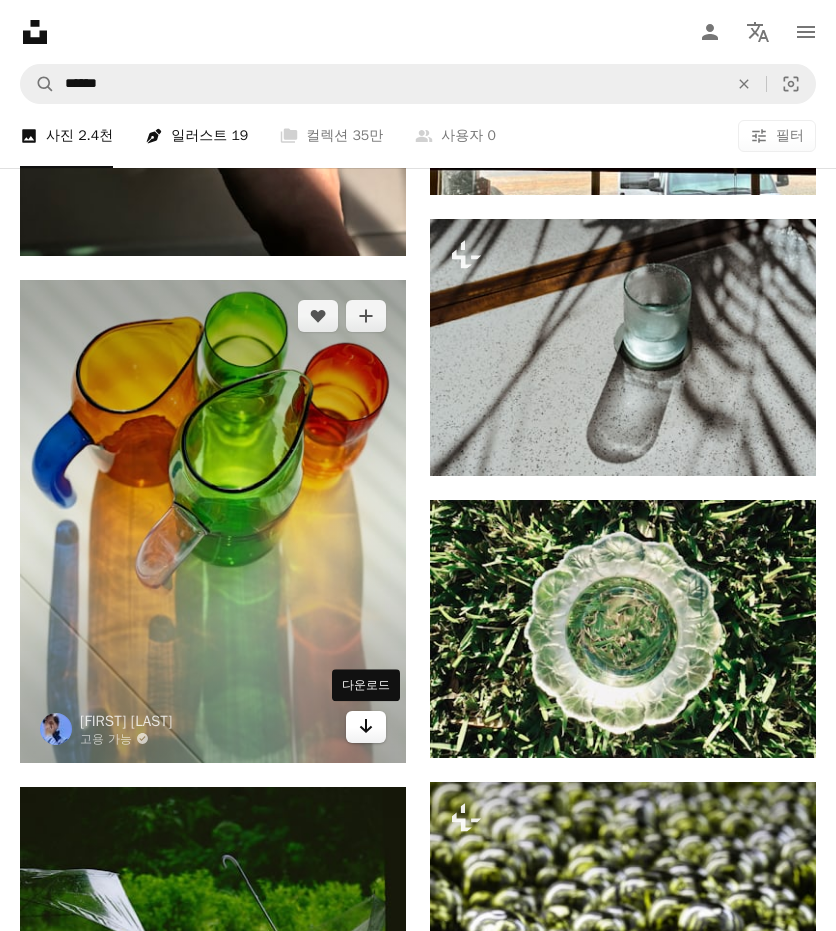 click on "Arrow pointing down" 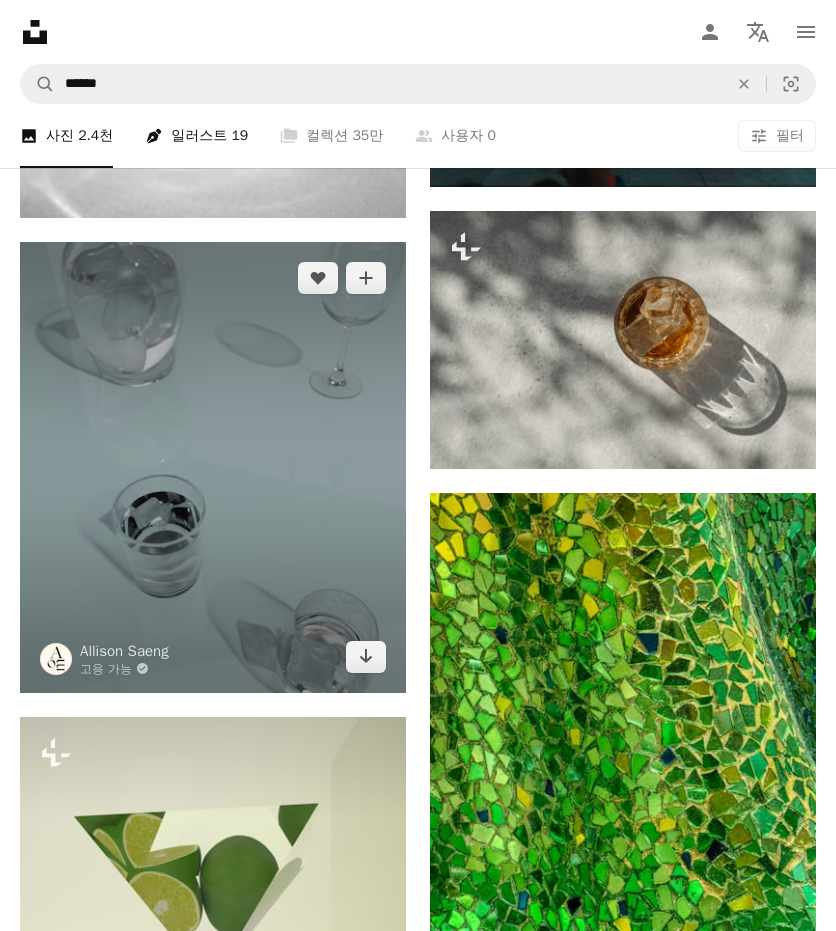 scroll, scrollTop: 15948, scrollLeft: 0, axis: vertical 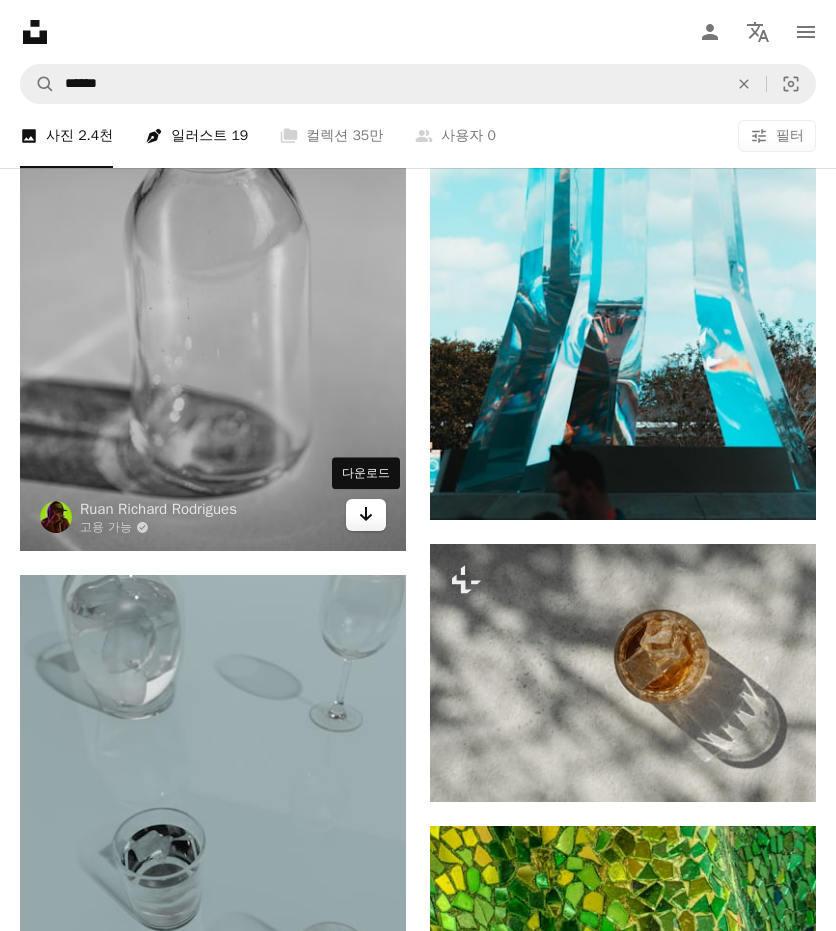 click on "Arrow pointing down" at bounding box center [366, 515] 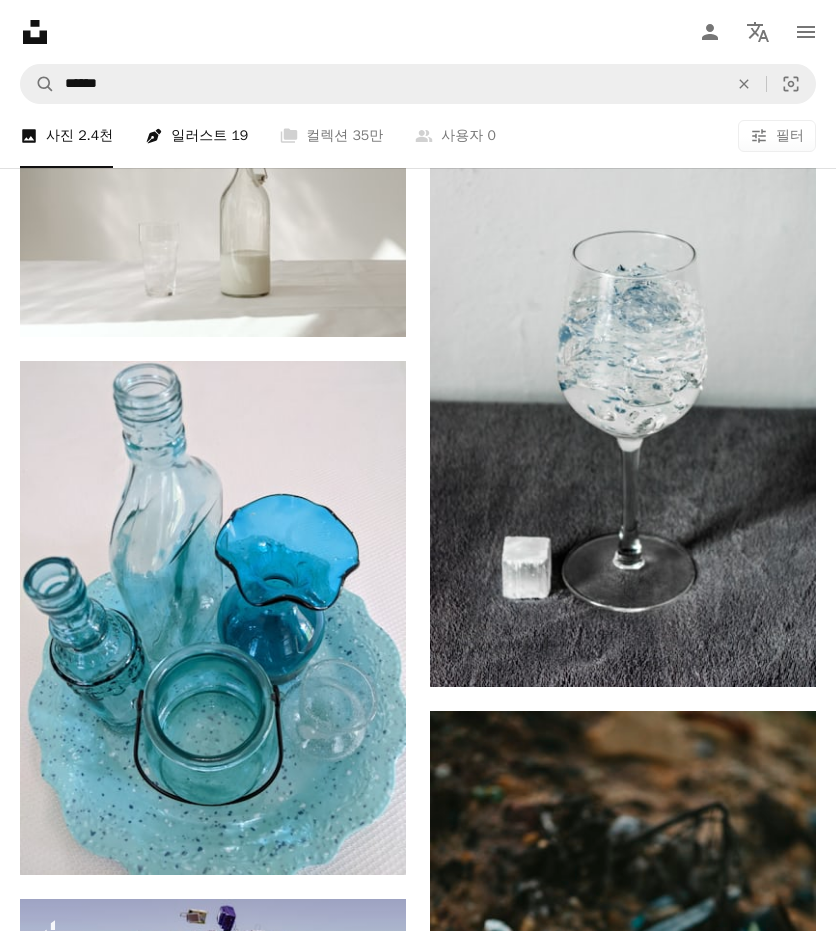 scroll, scrollTop: 19781, scrollLeft: 0, axis: vertical 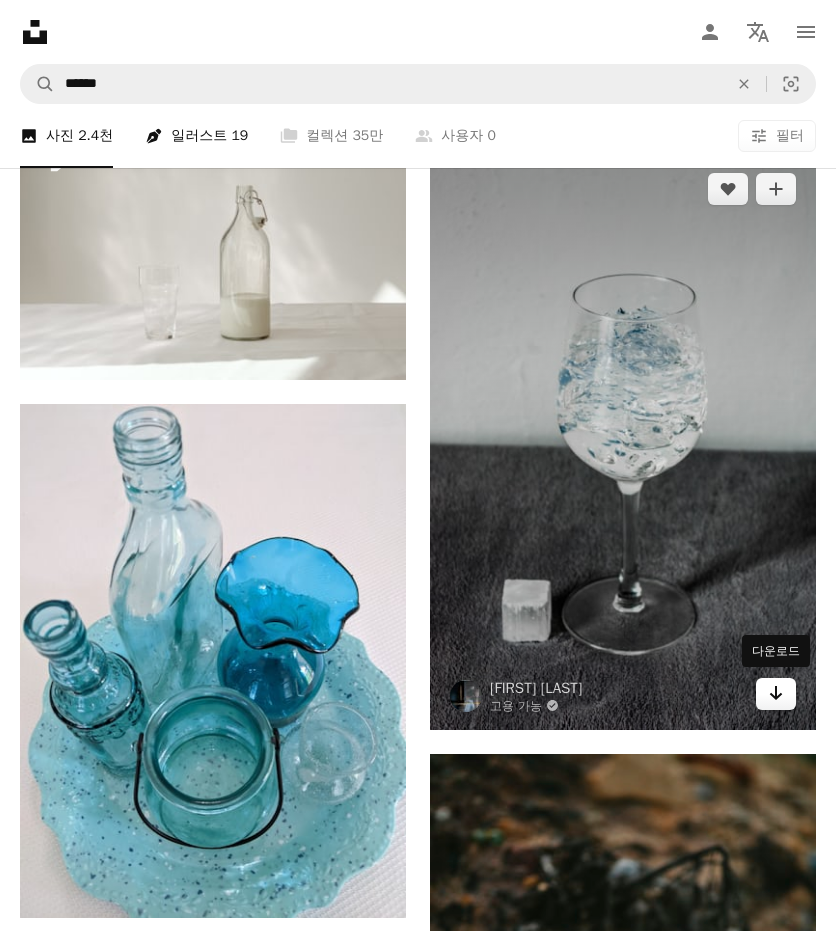 click on "Arrow pointing down" at bounding box center [776, 694] 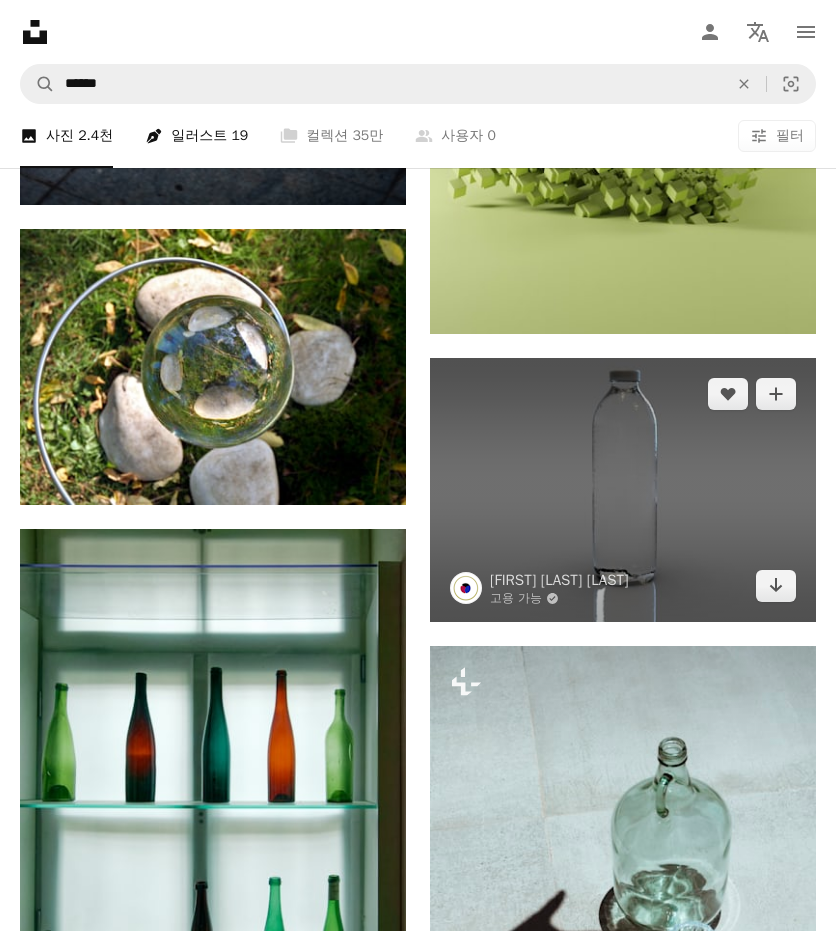 scroll, scrollTop: 22114, scrollLeft: 0, axis: vertical 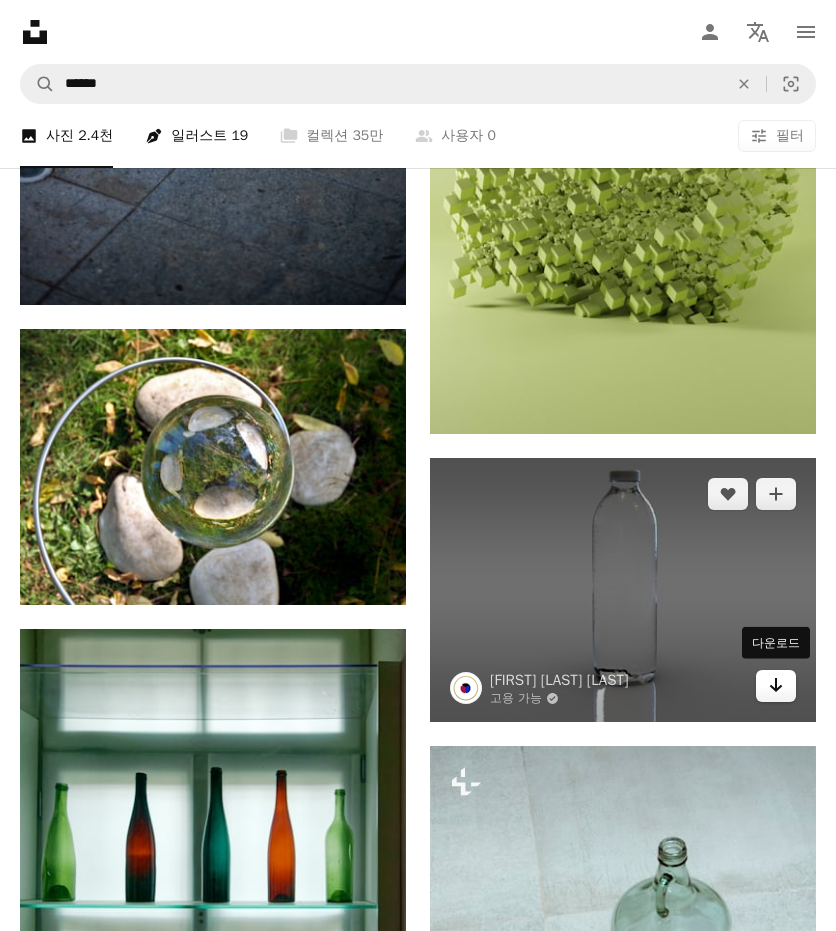 click on "Arrow pointing down" 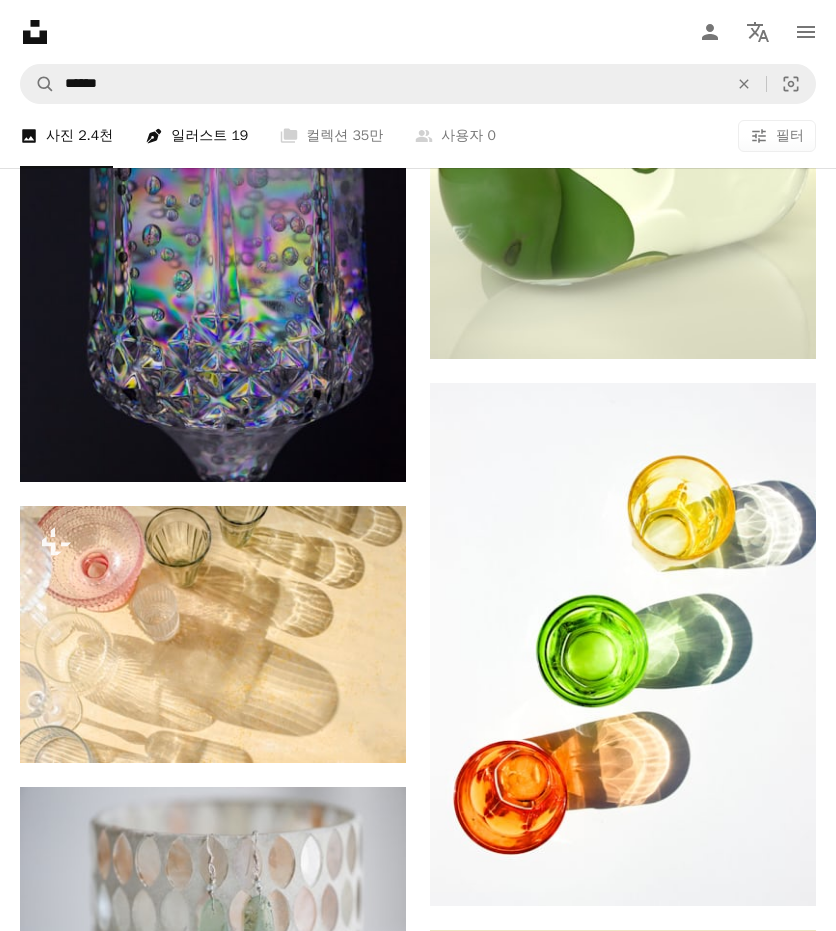 scroll, scrollTop: 33448, scrollLeft: 0, axis: vertical 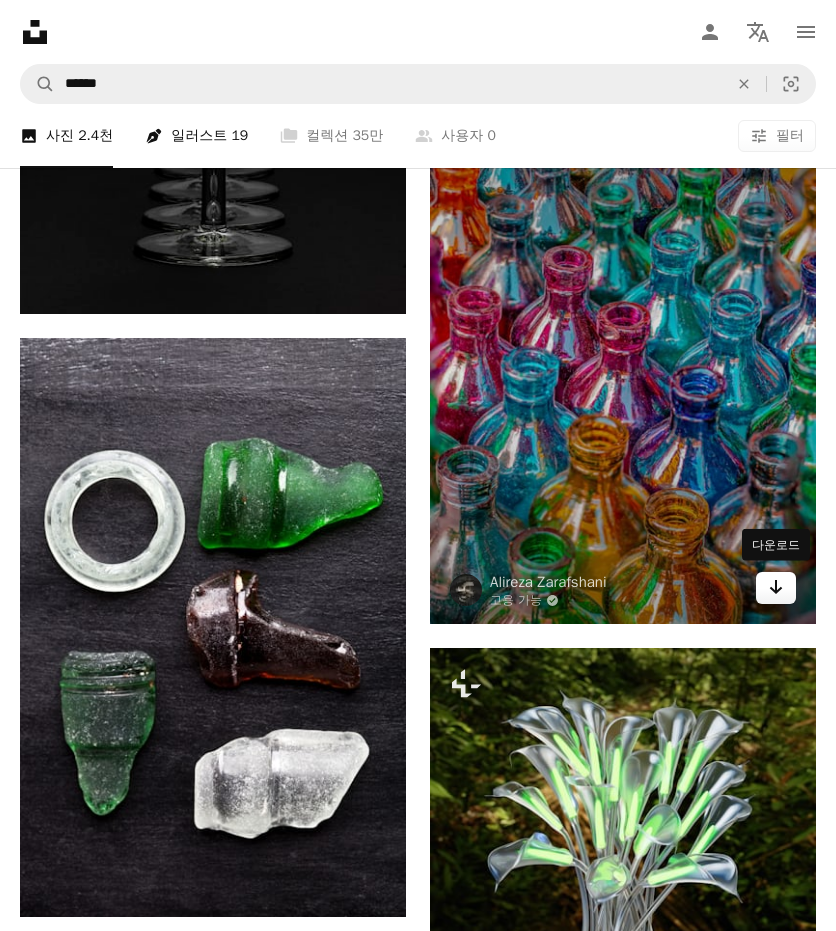 click on "Arrow pointing down" at bounding box center (776, 588) 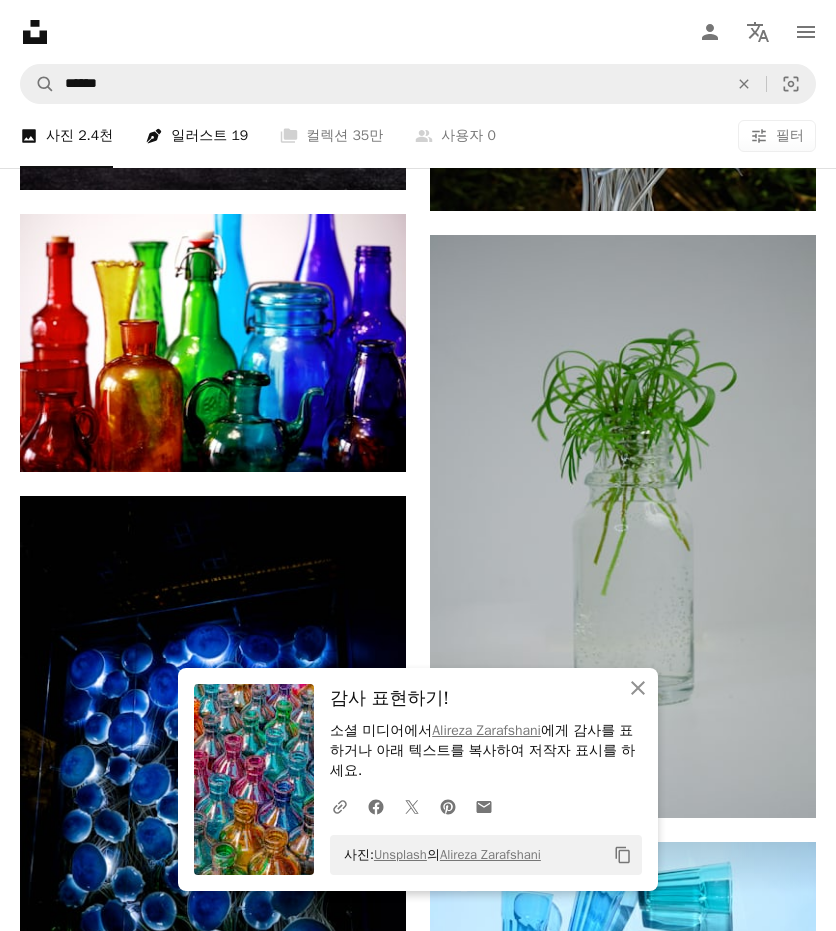 scroll, scrollTop: 35114, scrollLeft: 0, axis: vertical 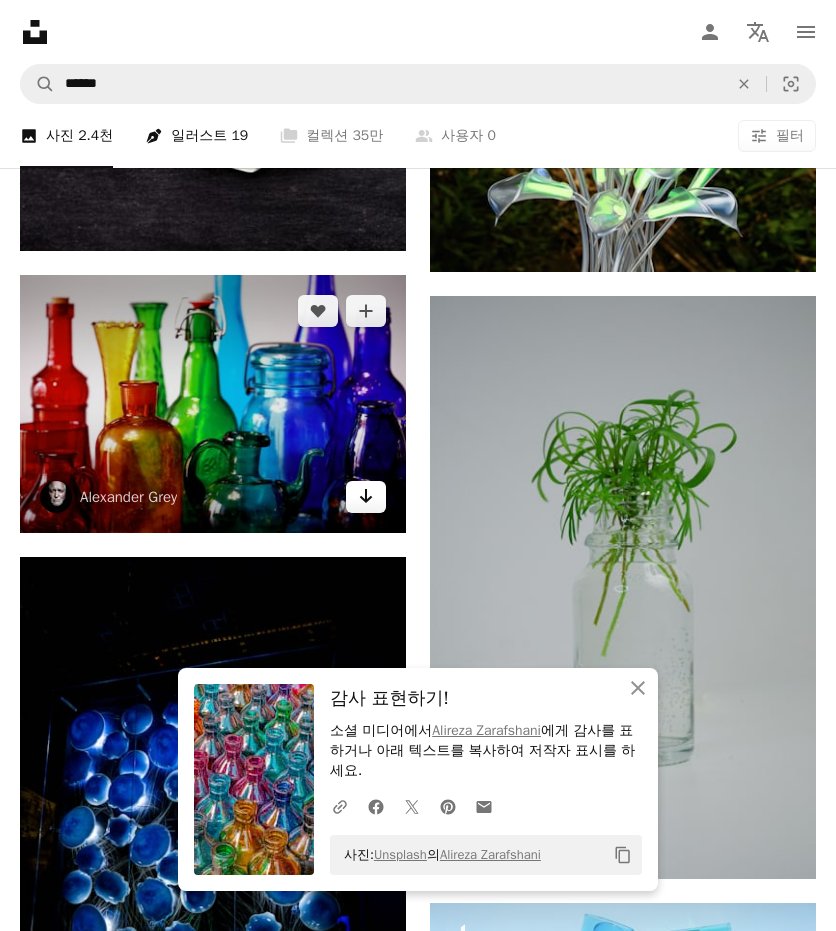 click on "Arrow pointing down" at bounding box center (366, 497) 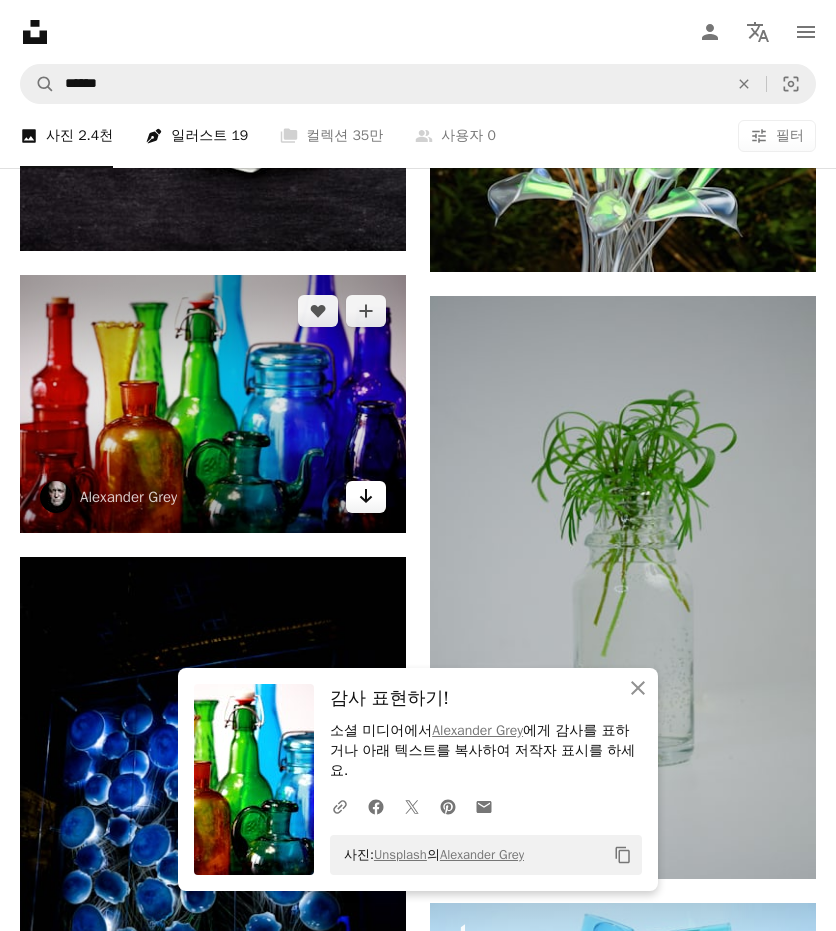 click on "Arrow pointing down" 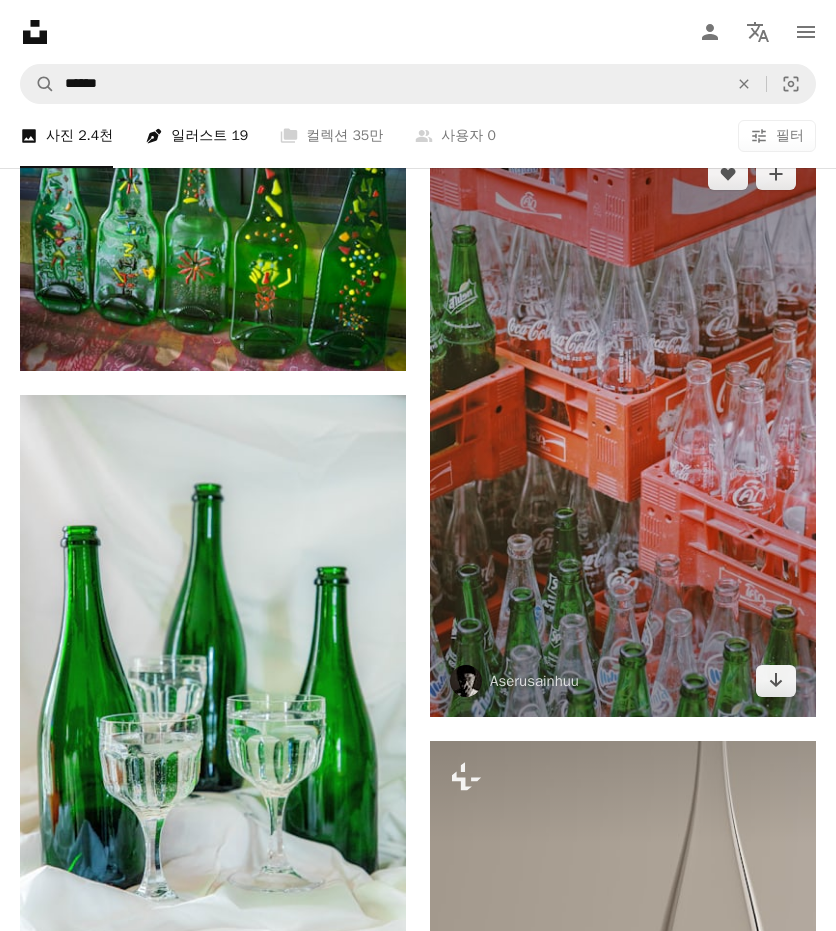 scroll, scrollTop: 36281, scrollLeft: 0, axis: vertical 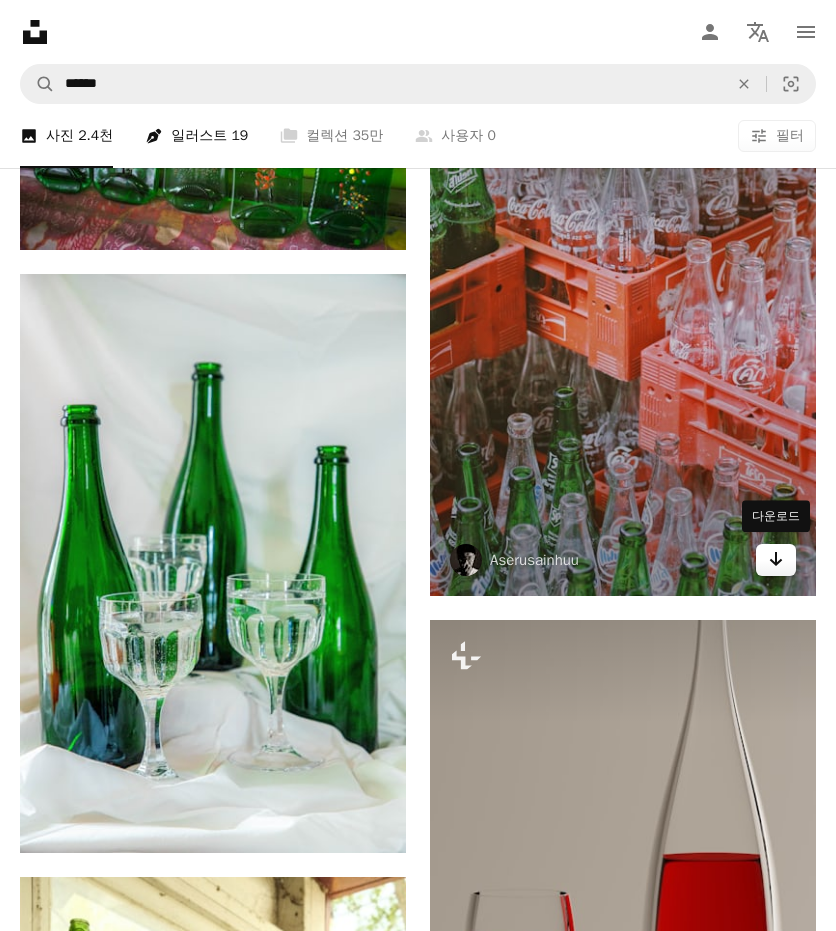 click on "Arrow pointing down" at bounding box center (776, 560) 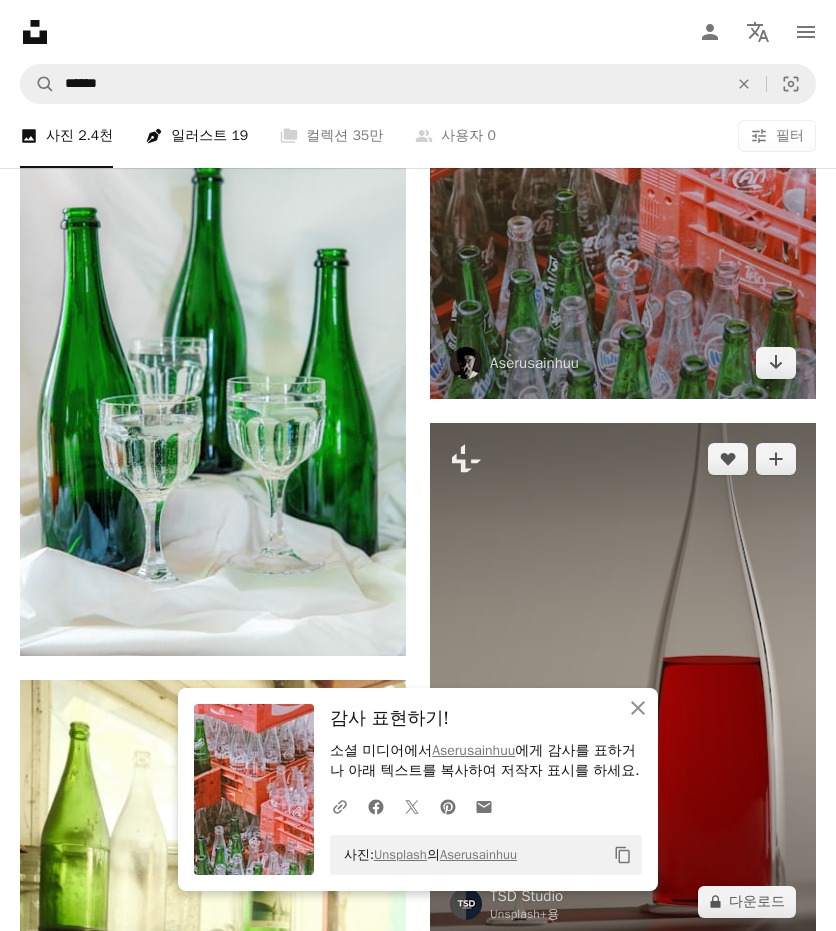 scroll, scrollTop: 36614, scrollLeft: 0, axis: vertical 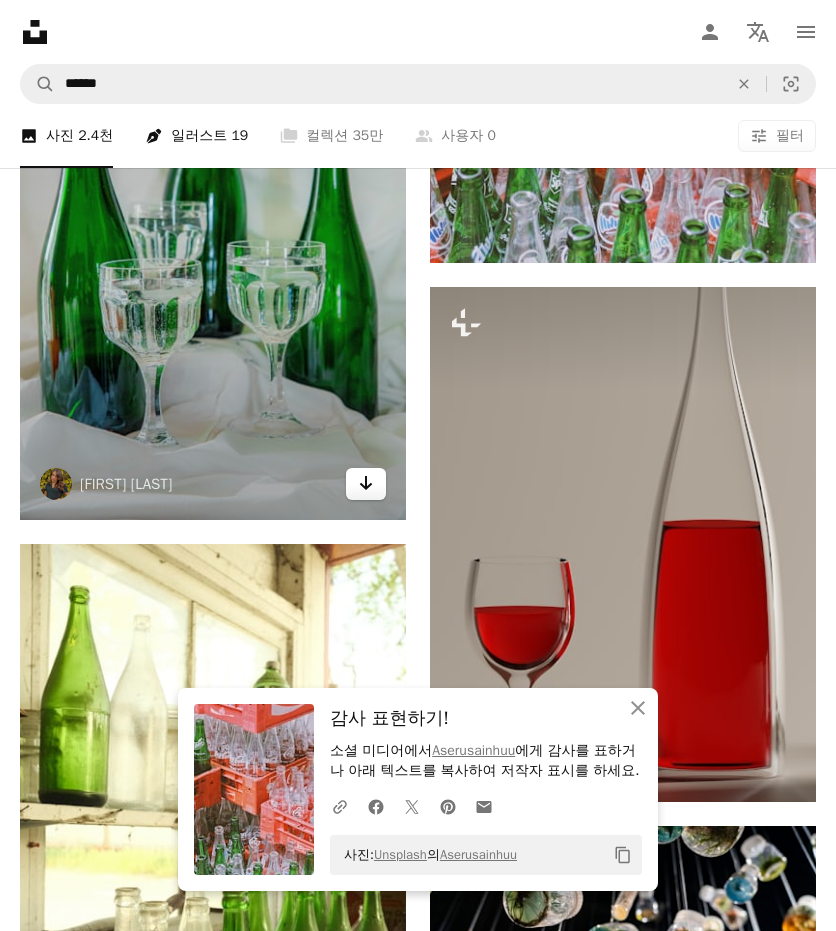 click on "Arrow pointing down" at bounding box center [366, 484] 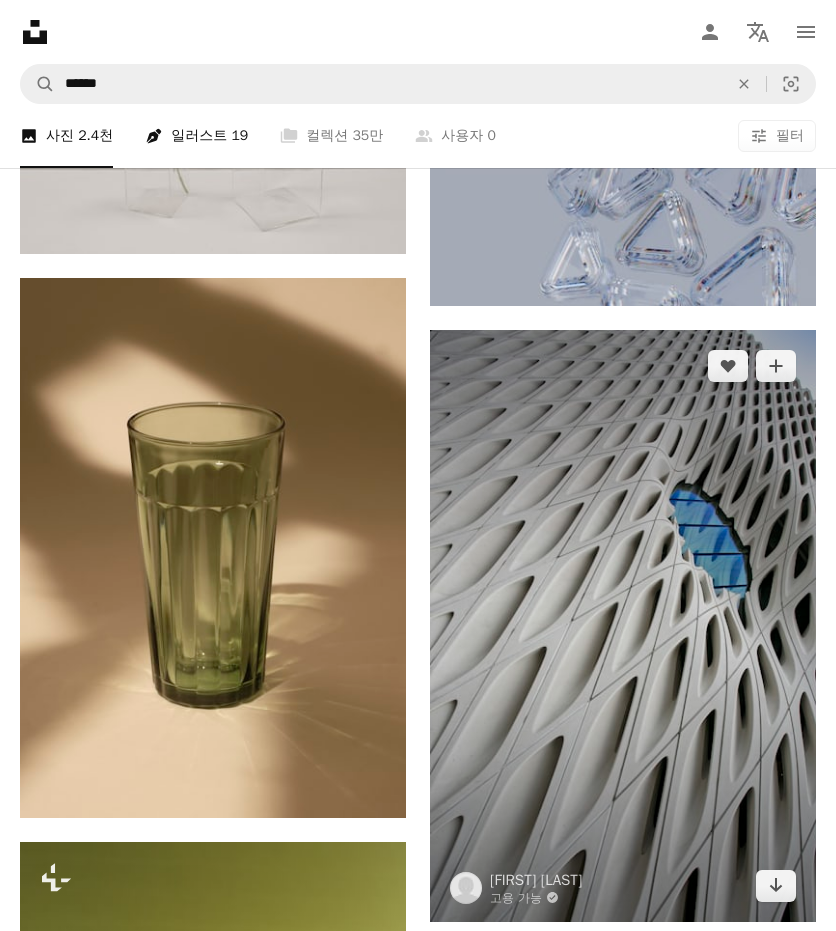scroll, scrollTop: 38948, scrollLeft: 0, axis: vertical 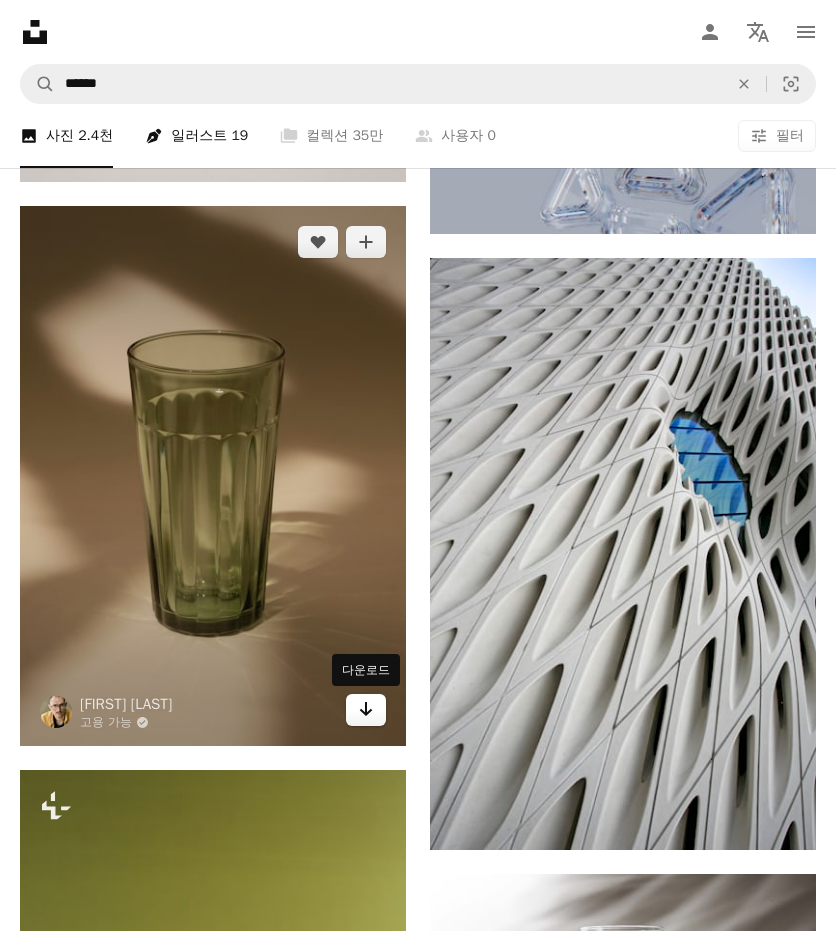 click on "Arrow pointing down" 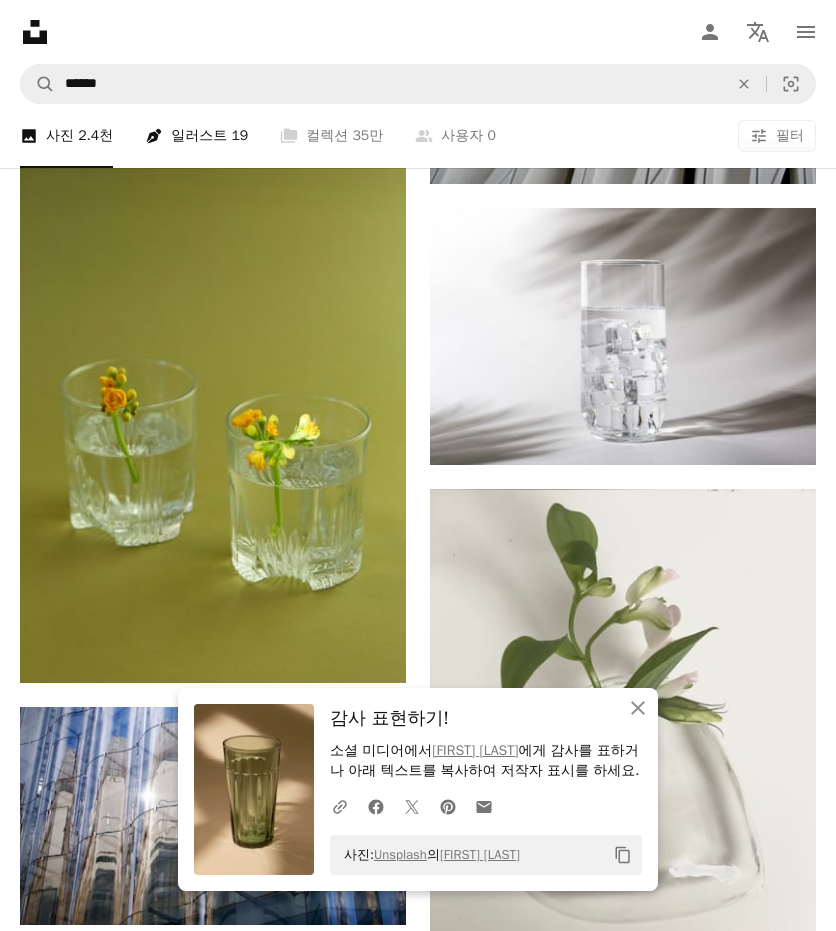 scroll, scrollTop: 40281, scrollLeft: 0, axis: vertical 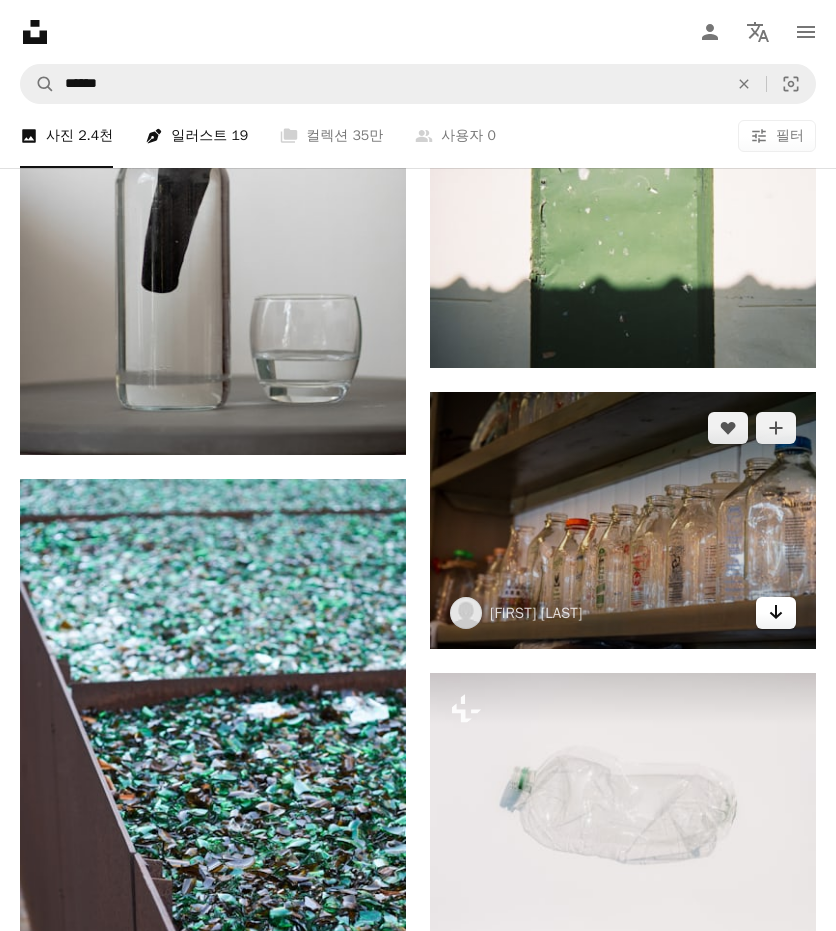 click on "Arrow pointing down" 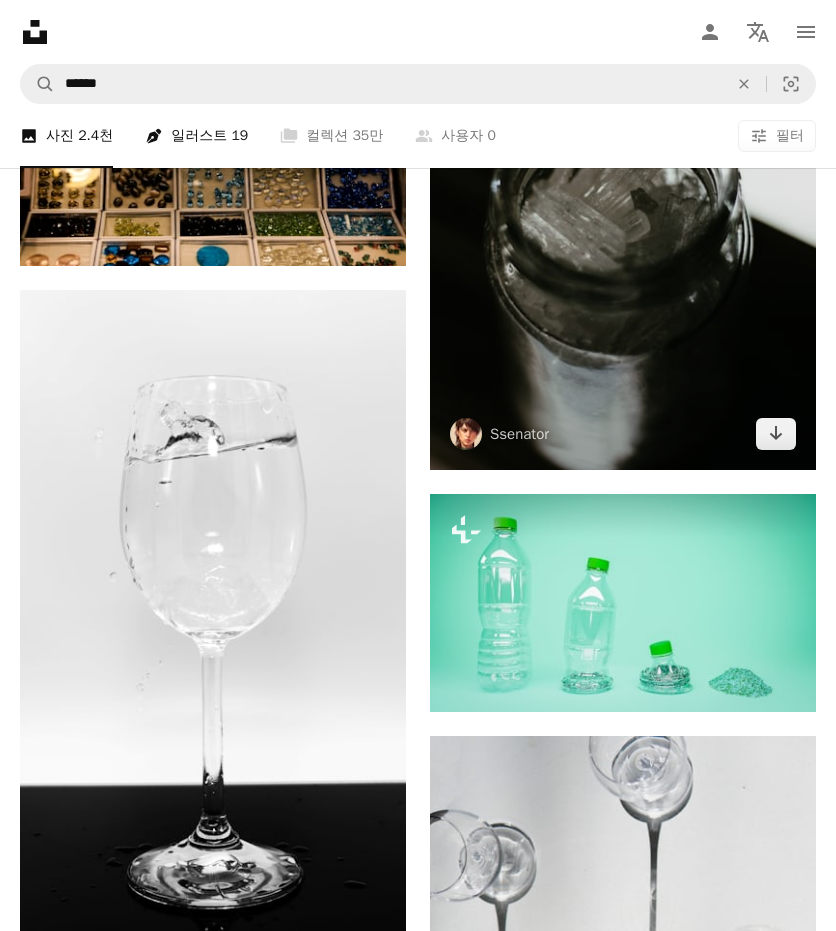 scroll, scrollTop: 44614, scrollLeft: 0, axis: vertical 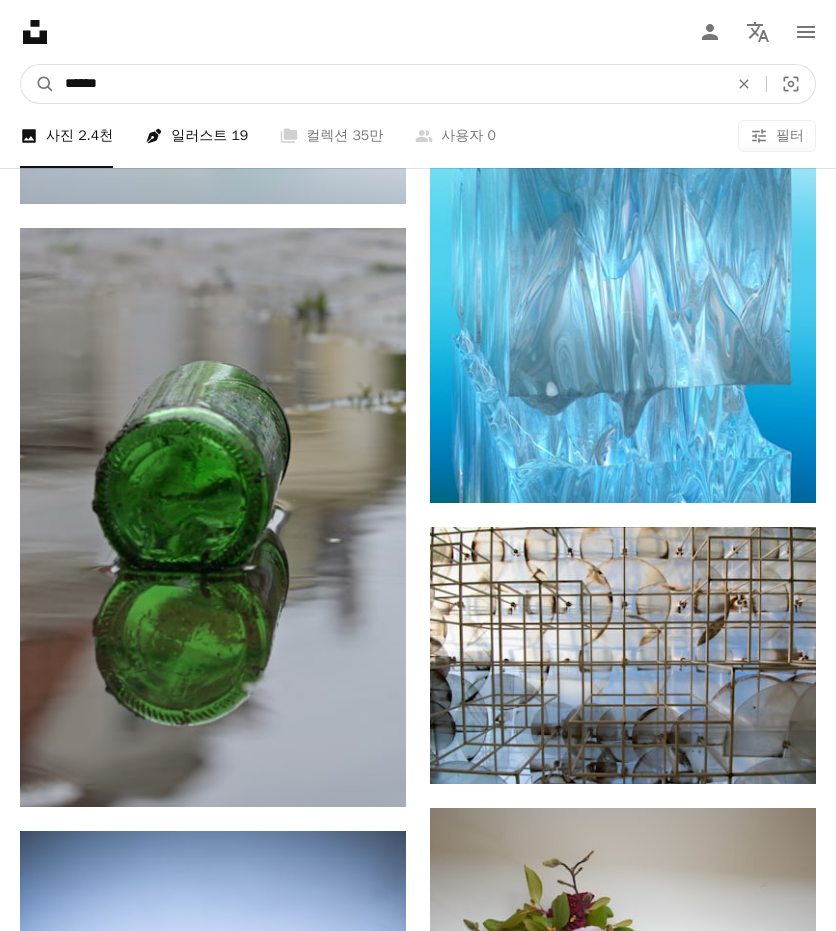 drag, startPoint x: 182, startPoint y: 85, endPoint x: -308, endPoint y: 73, distance: 490.1469 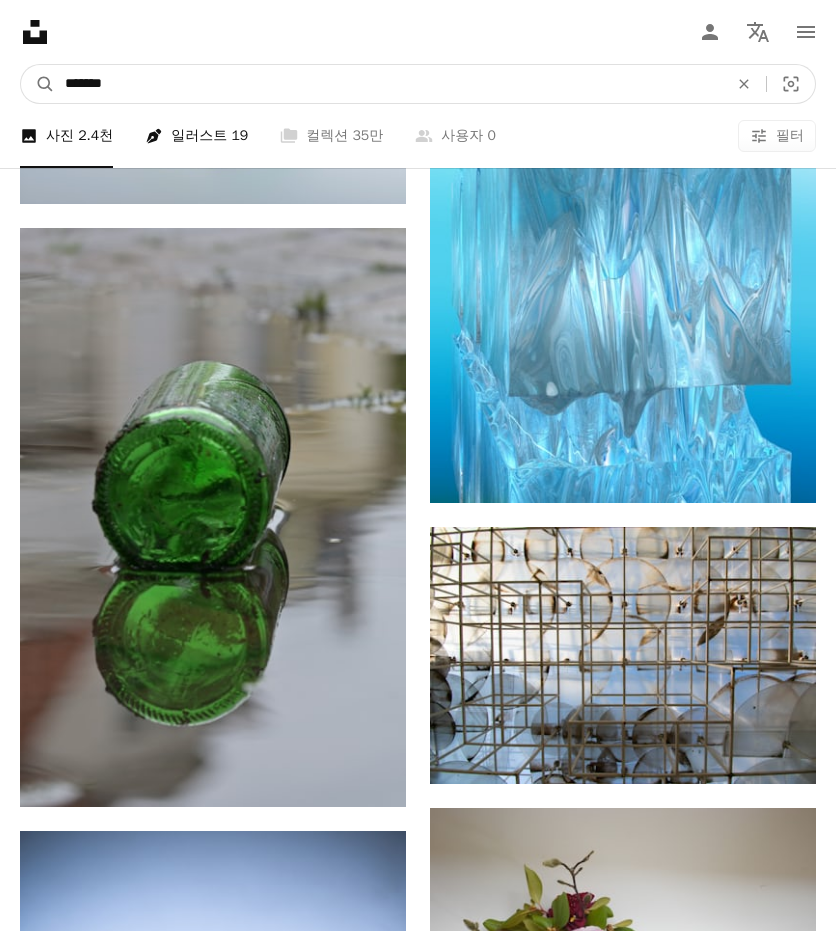 type on "********" 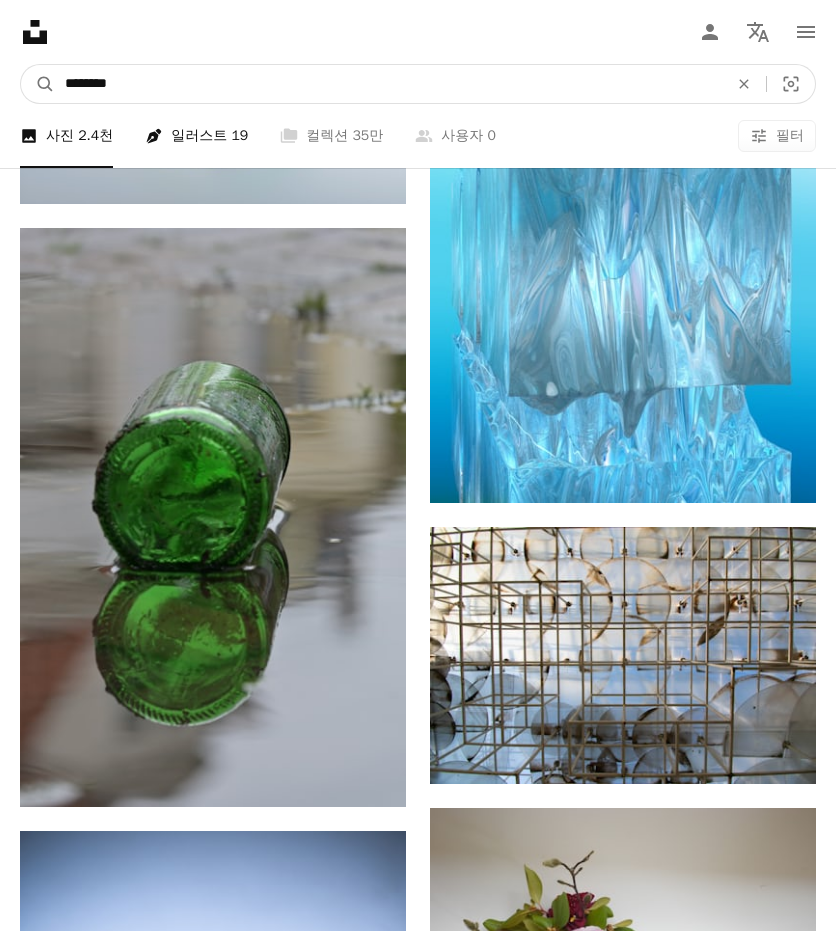 click on "A magnifying glass" at bounding box center [38, 84] 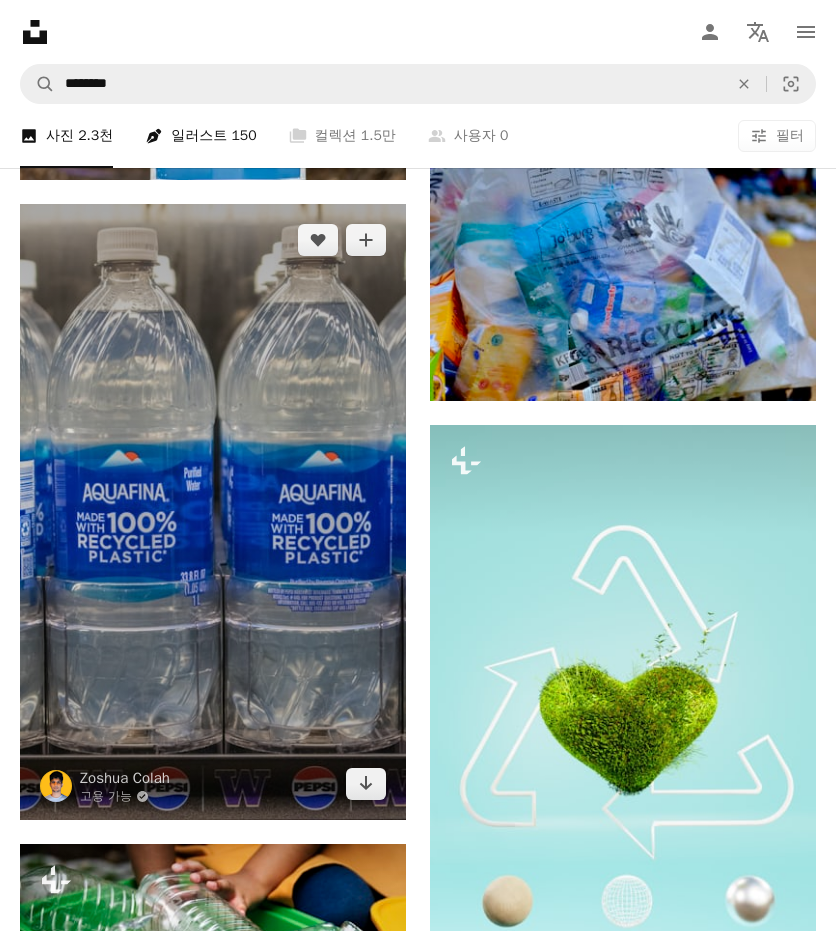 scroll, scrollTop: 2833, scrollLeft: 0, axis: vertical 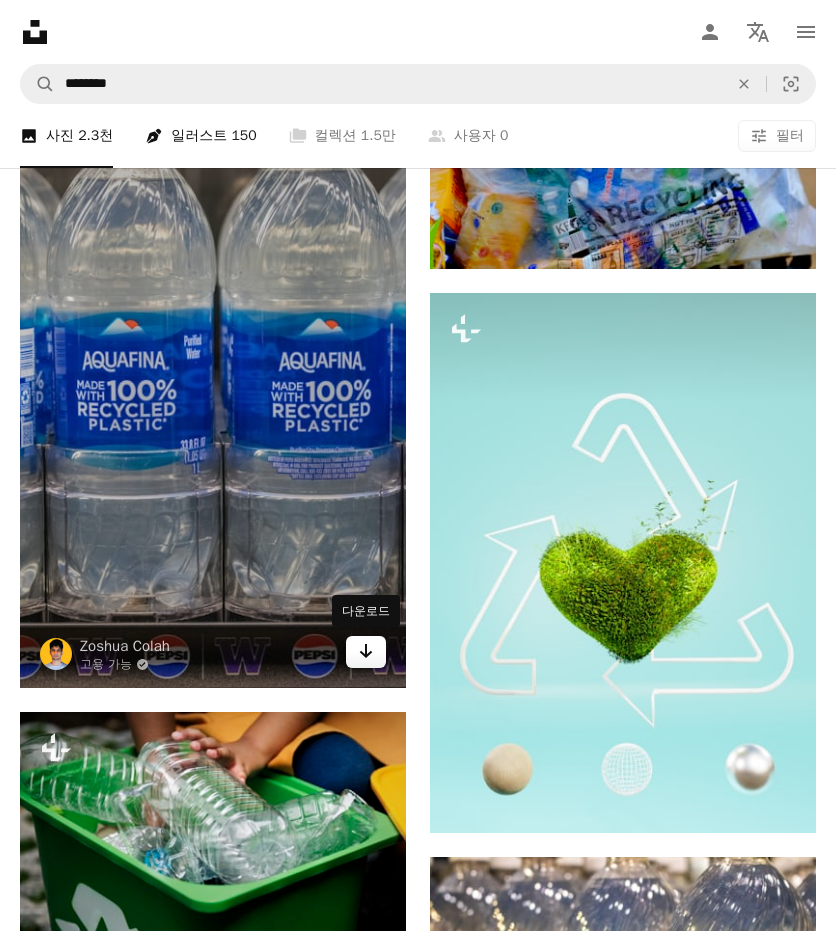 click on "Arrow pointing down" at bounding box center (366, 652) 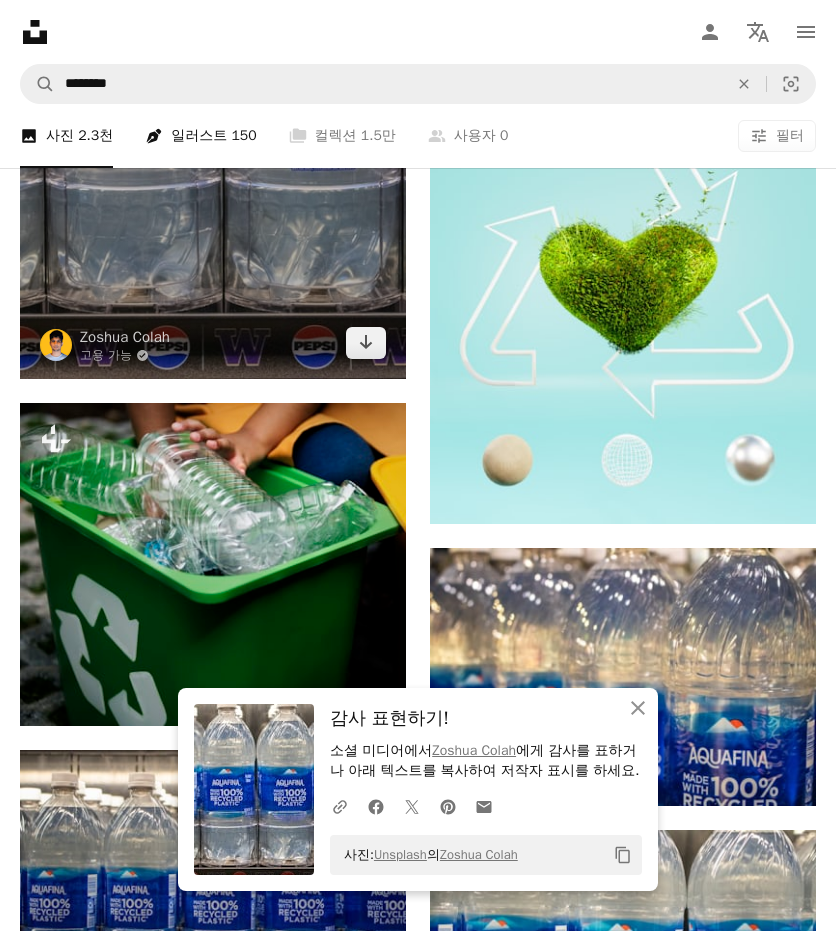 scroll, scrollTop: 3333, scrollLeft: 0, axis: vertical 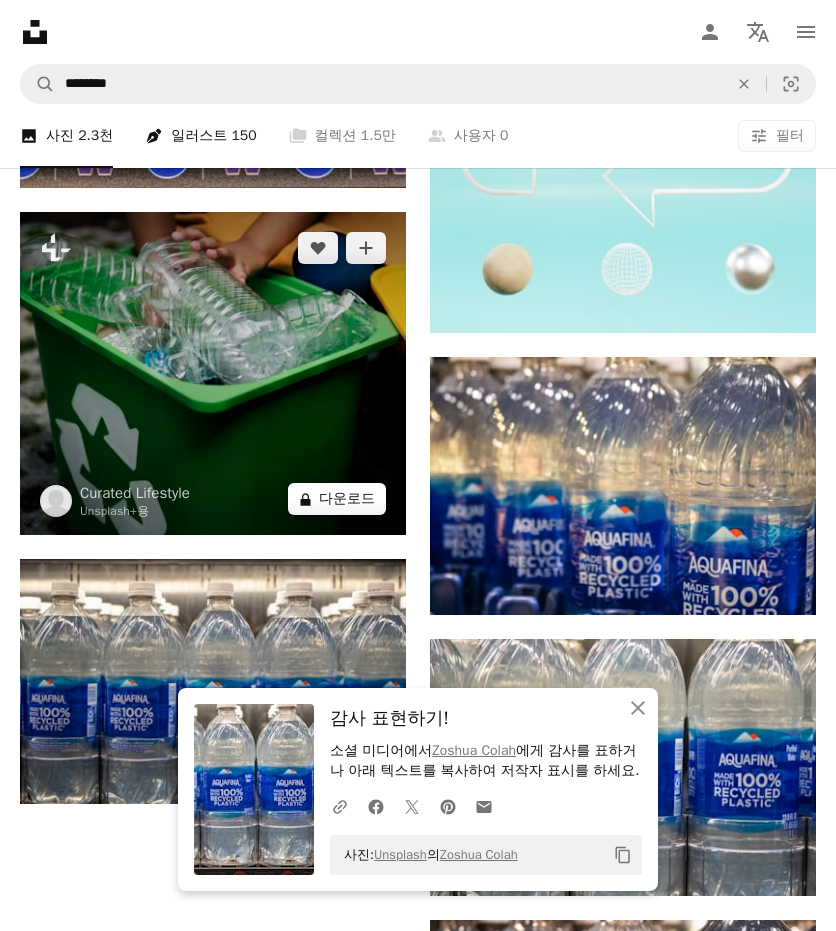 click on "A lock 다운로드" at bounding box center [337, 499] 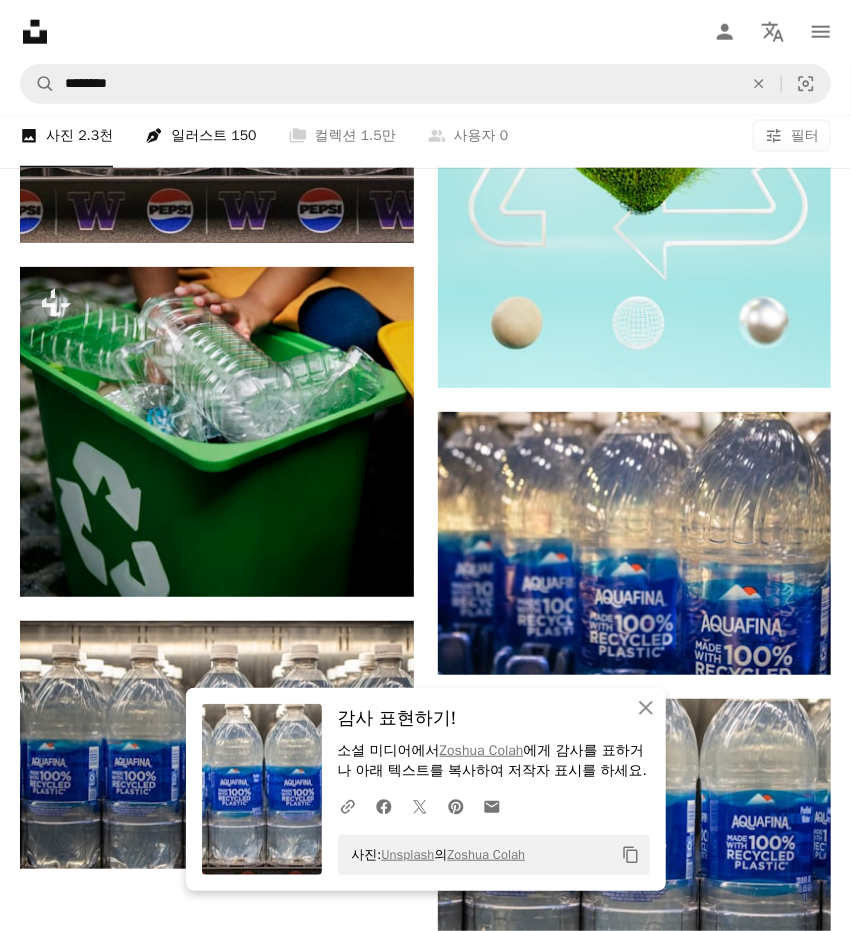 click on "An X shape An X shape 닫기 감사 표현하기! 소셜 미디어에서  [FIRST] [LAST] 에게 감사를 표하거나 아래 텍스트를 복사하여 저작자 표시를 하세요. A URL sharing icon (chains) Facebook icon X (formerly Twitter) icon Pinterest icon An envelope 사진:  Unsplash 의 [FIRST] [LAST]
Copy content 즉시 사용 가능한 프리미엄 이미지입니다. 무제한 액세스가 가능합니다. A plus sign 매월 회원 전용 콘텐츠 추가 A plus sign 무제한 royalty-free 다운로드 A plus sign 일러스트  신규 A plus sign 강화된 법적 보호 매년 66%  할인 매월 $12   $4 USD 매달 * Unsplash+  구독 *매년 납부 시 선불로  $48  청구 해당 세금 별도. 자동으로 연장됩니다. 언제든지 취소 가능합니다." at bounding box center [425, 2688] 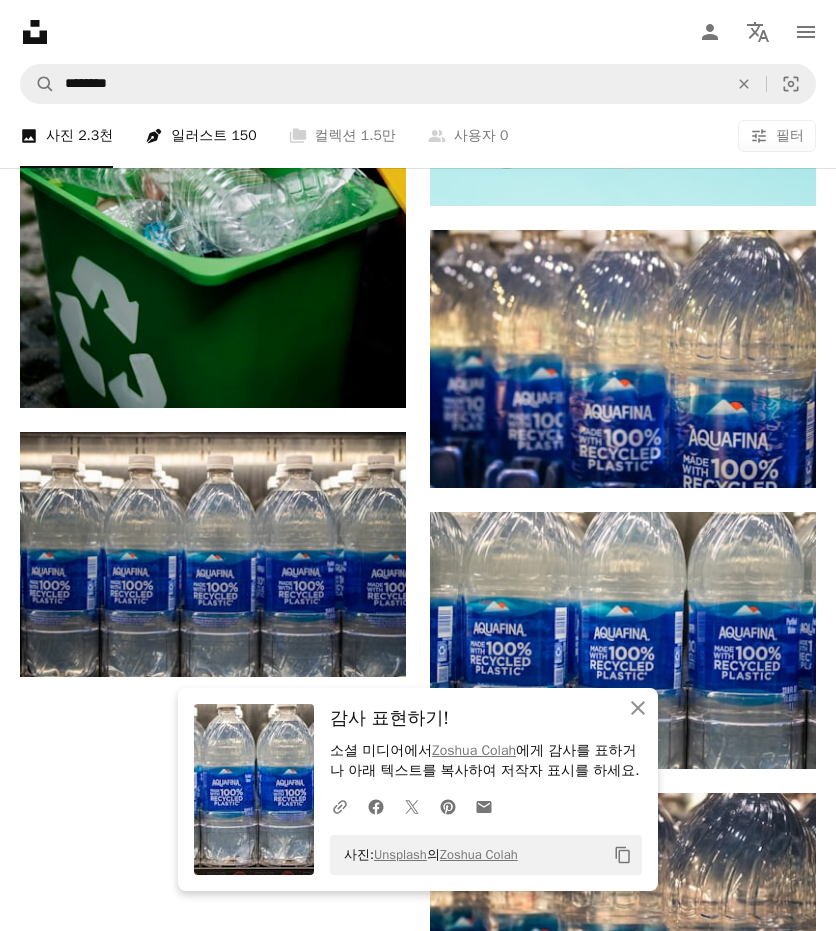 scroll, scrollTop: 3500, scrollLeft: 0, axis: vertical 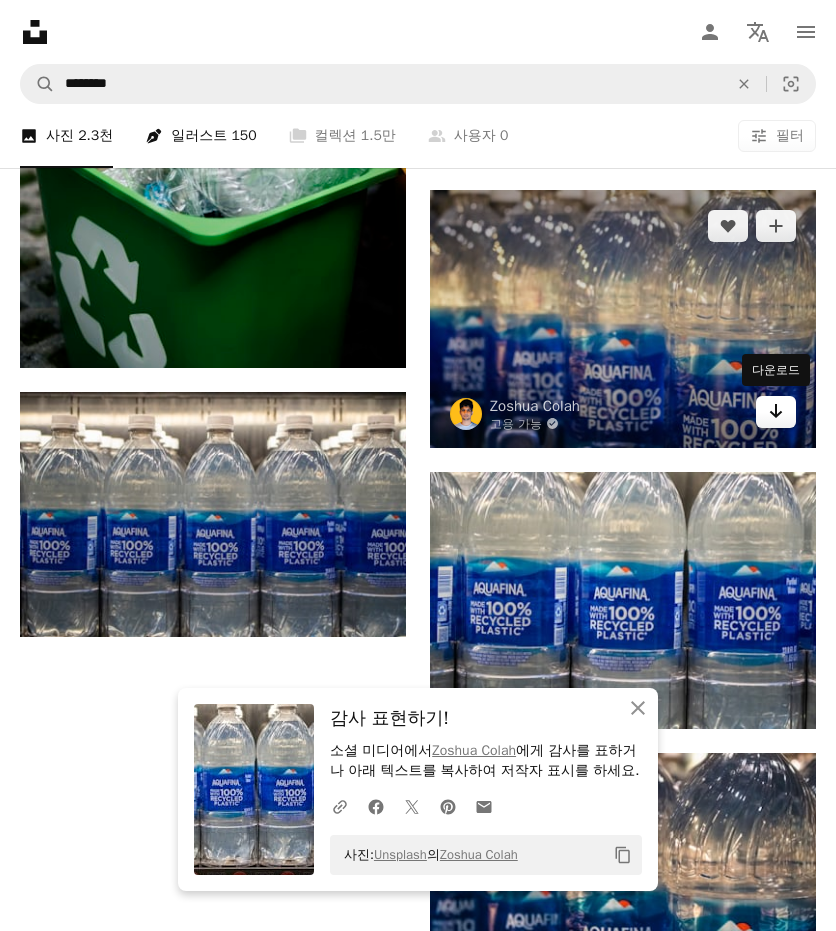 click on "Arrow pointing down" 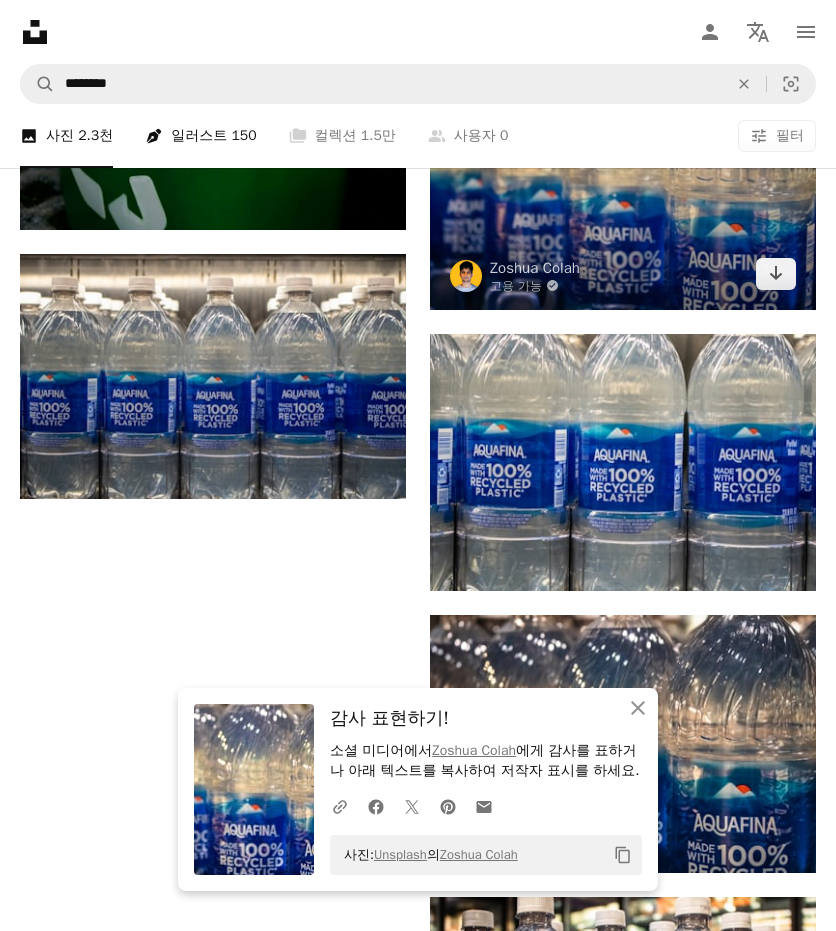 scroll, scrollTop: 3666, scrollLeft: 0, axis: vertical 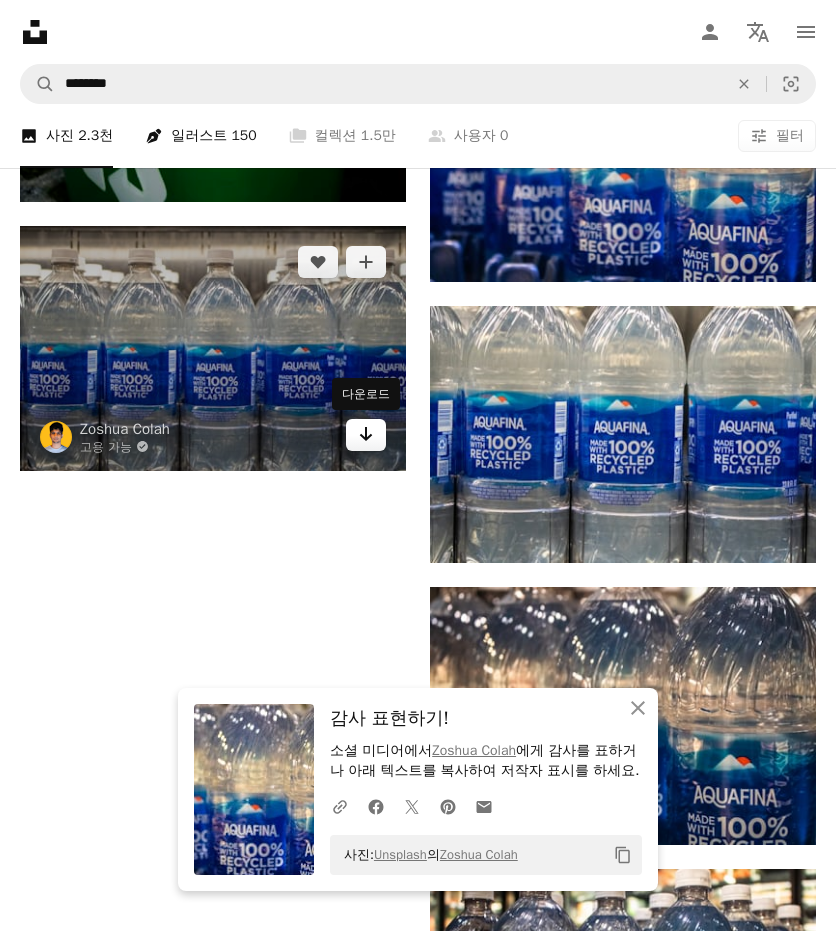 click on "Arrow pointing down" 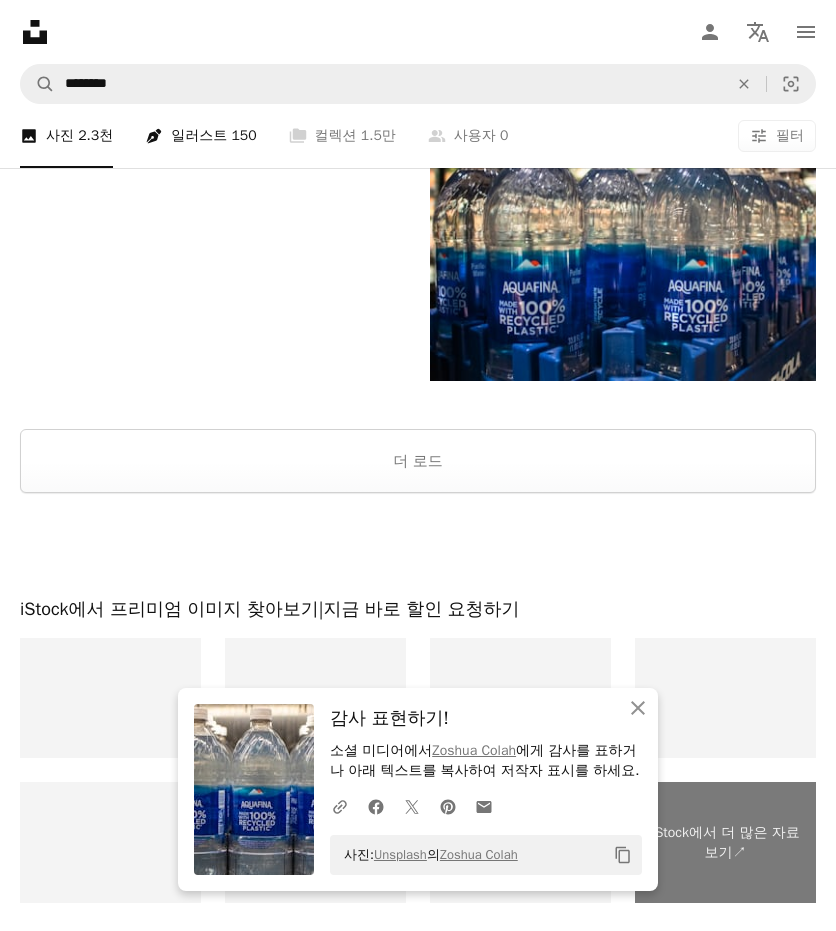 scroll, scrollTop: 4540, scrollLeft: 0, axis: vertical 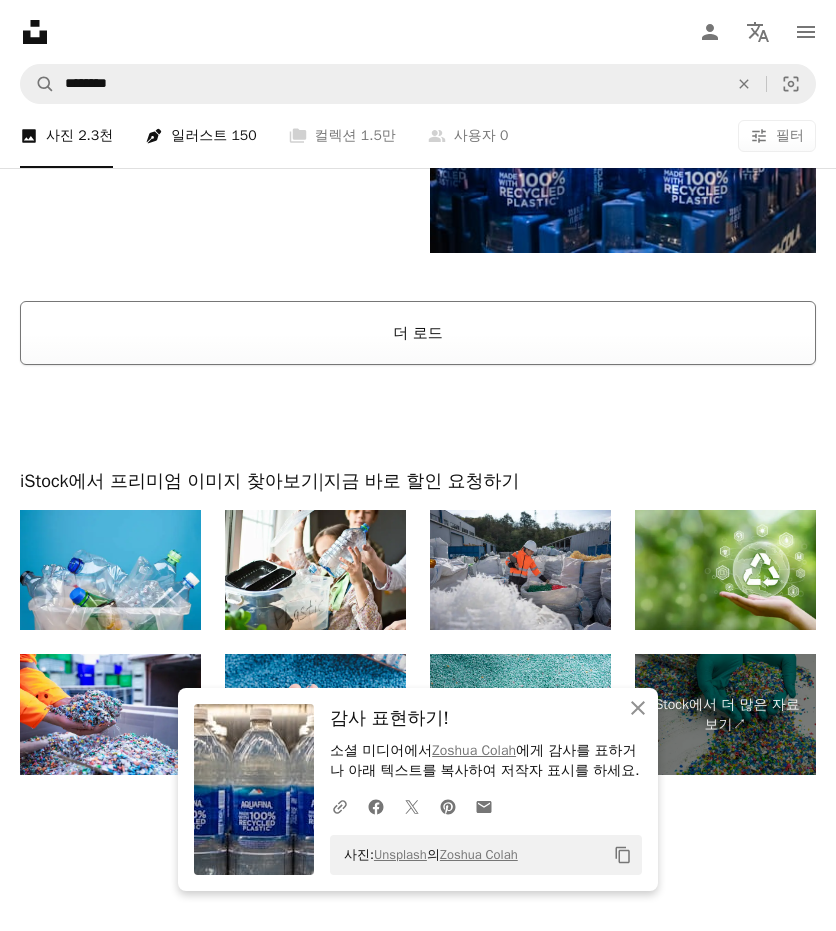 click on "더 로드" at bounding box center (418, 333) 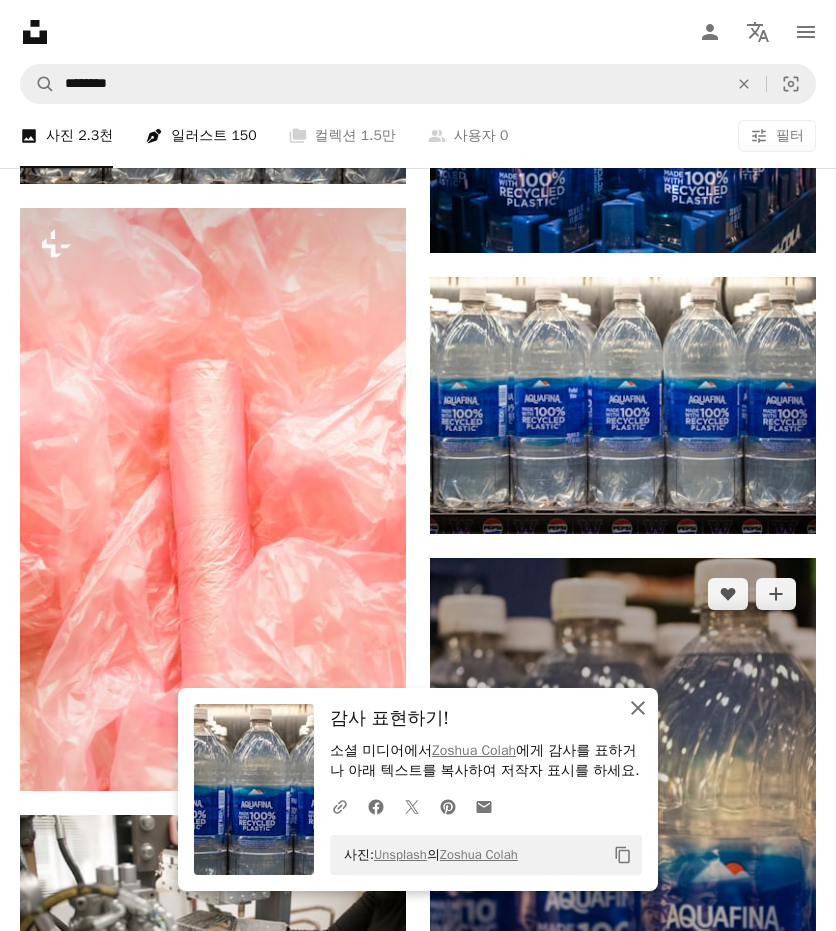 drag, startPoint x: 637, startPoint y: 695, endPoint x: 643, endPoint y: 573, distance: 122.14745 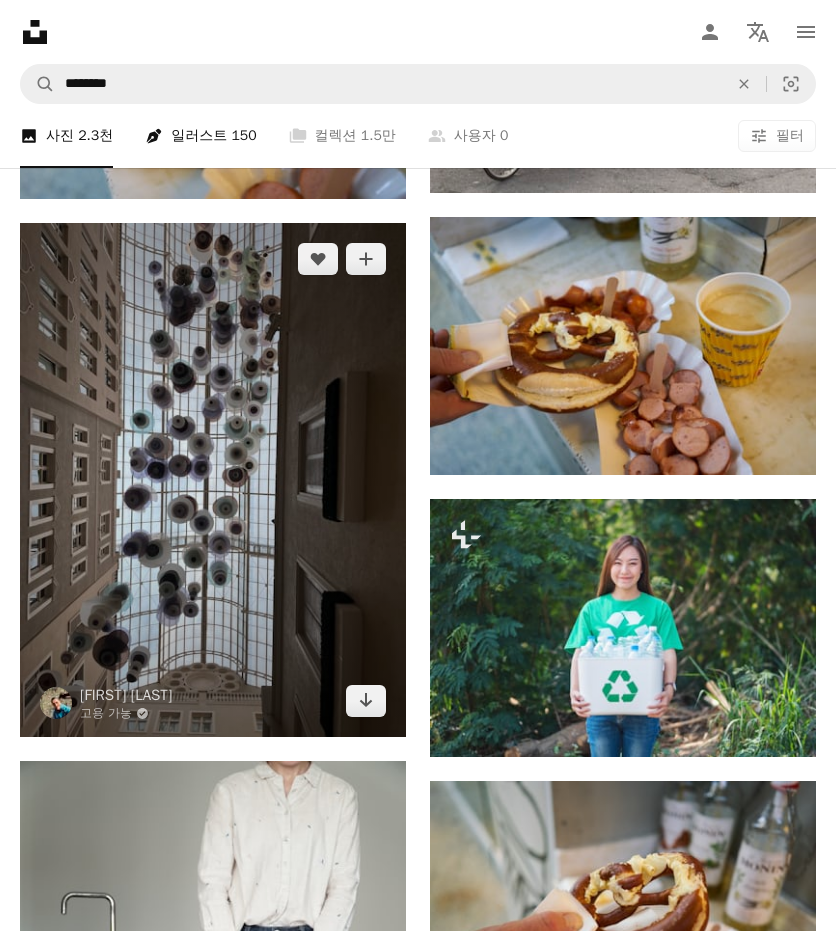 scroll, scrollTop: 11374, scrollLeft: 0, axis: vertical 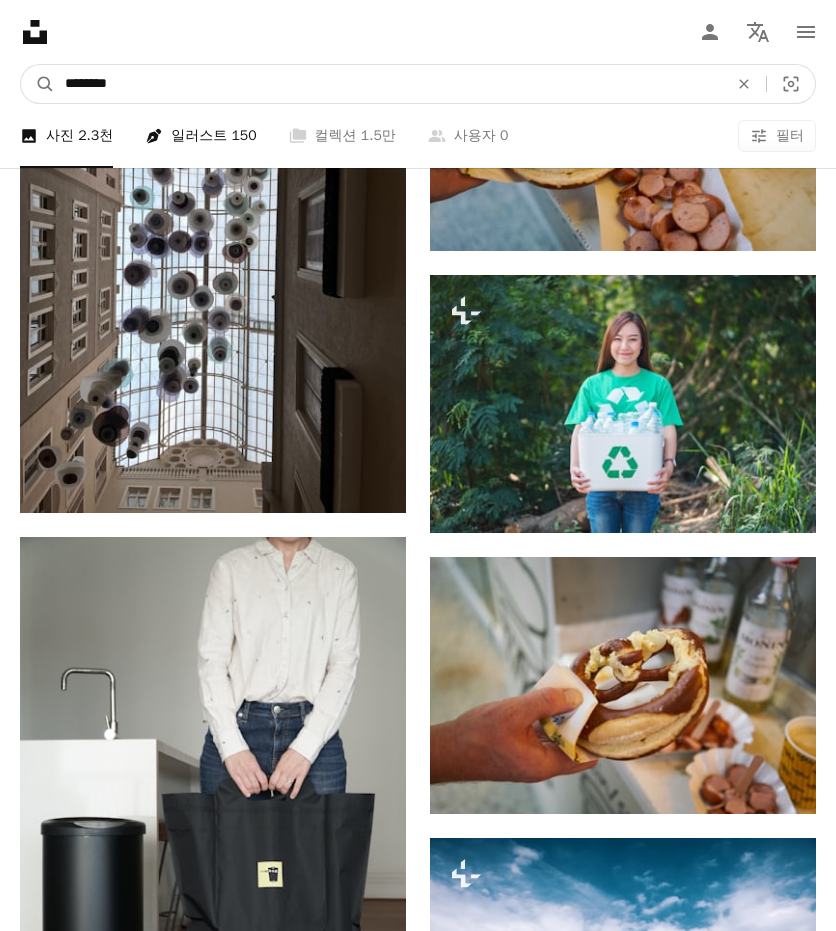 drag, startPoint x: 115, startPoint y: 89, endPoint x: -122, endPoint y: 71, distance: 237.68256 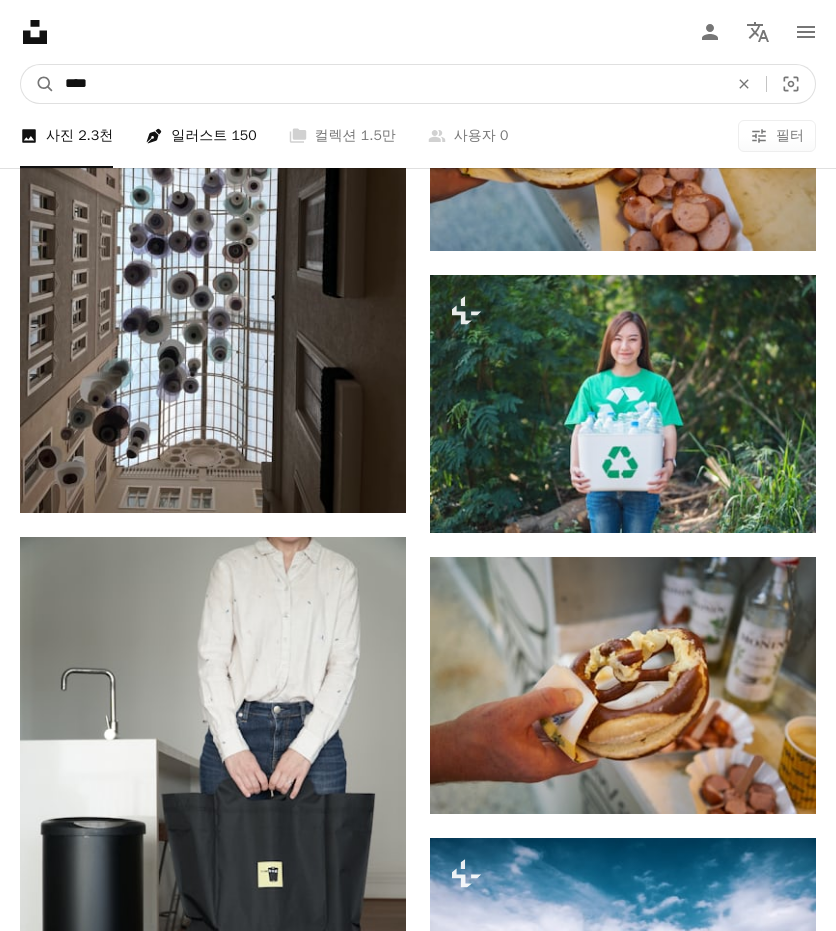 type on "****" 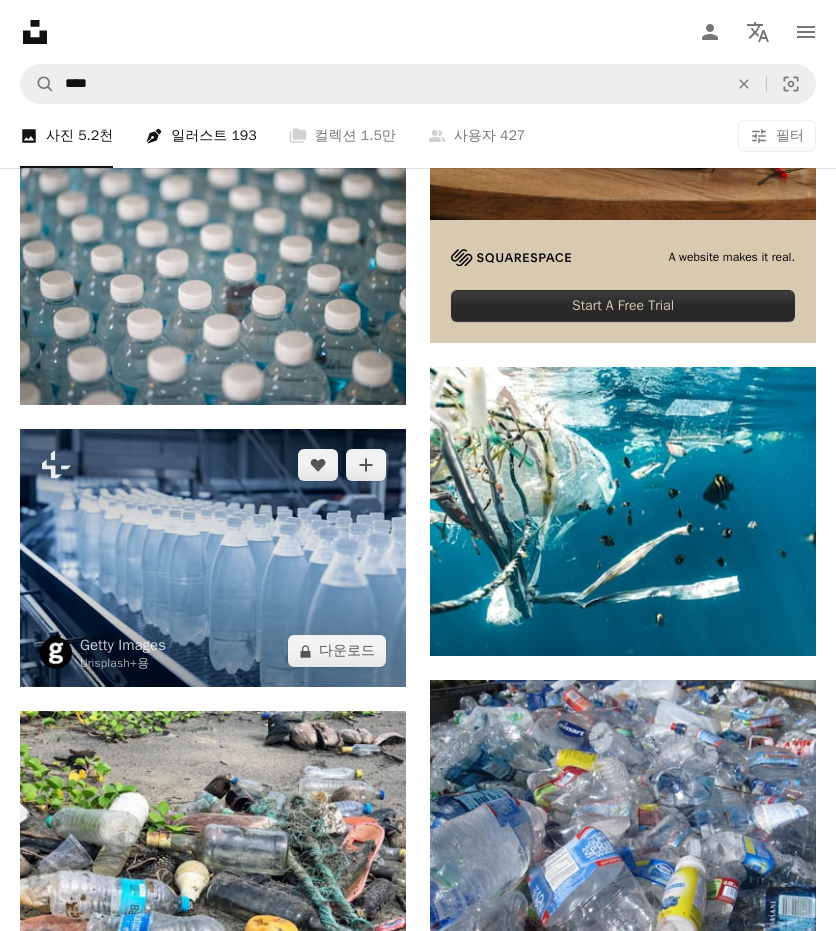 scroll, scrollTop: 833, scrollLeft: 0, axis: vertical 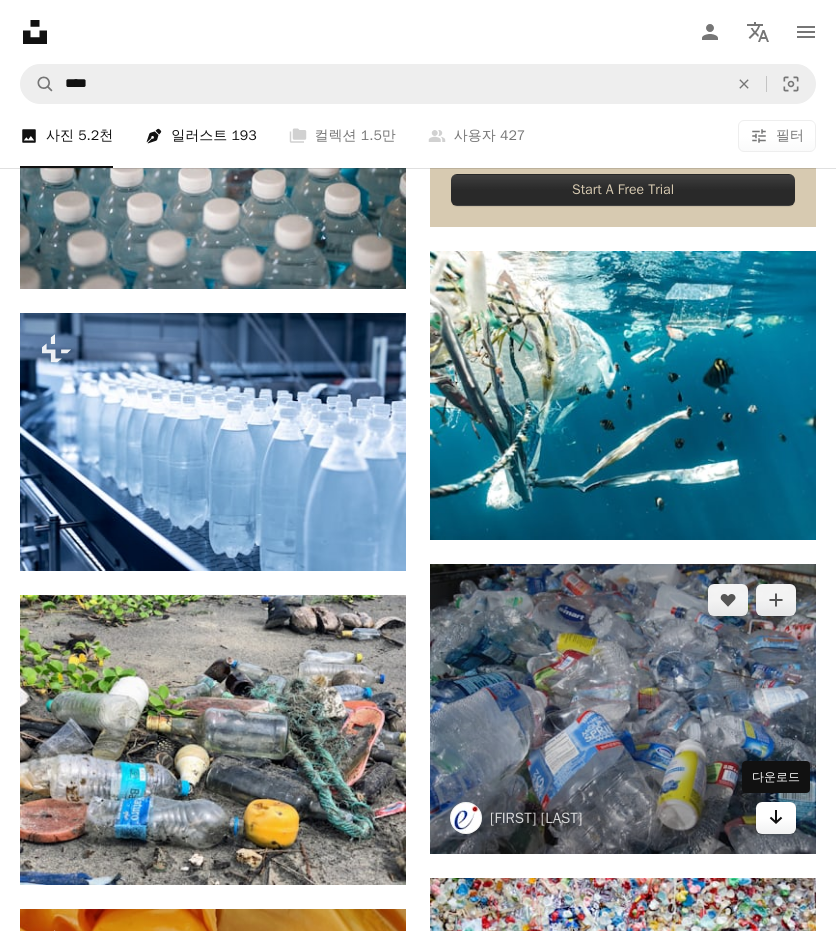 click 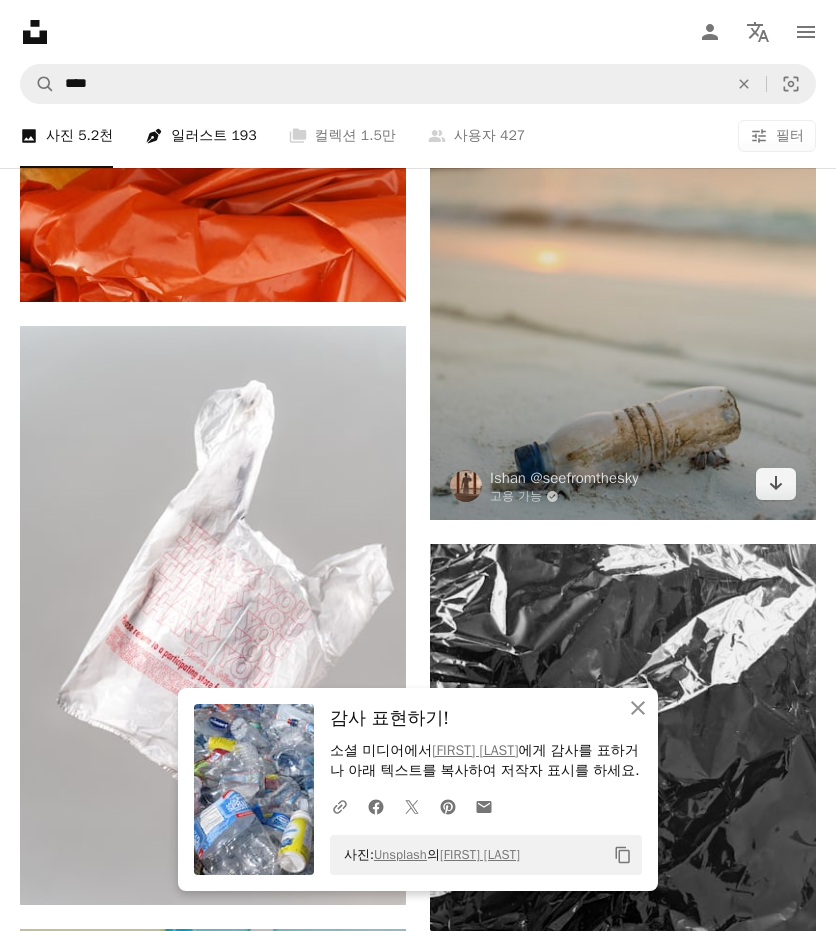 scroll, scrollTop: 2166, scrollLeft: 0, axis: vertical 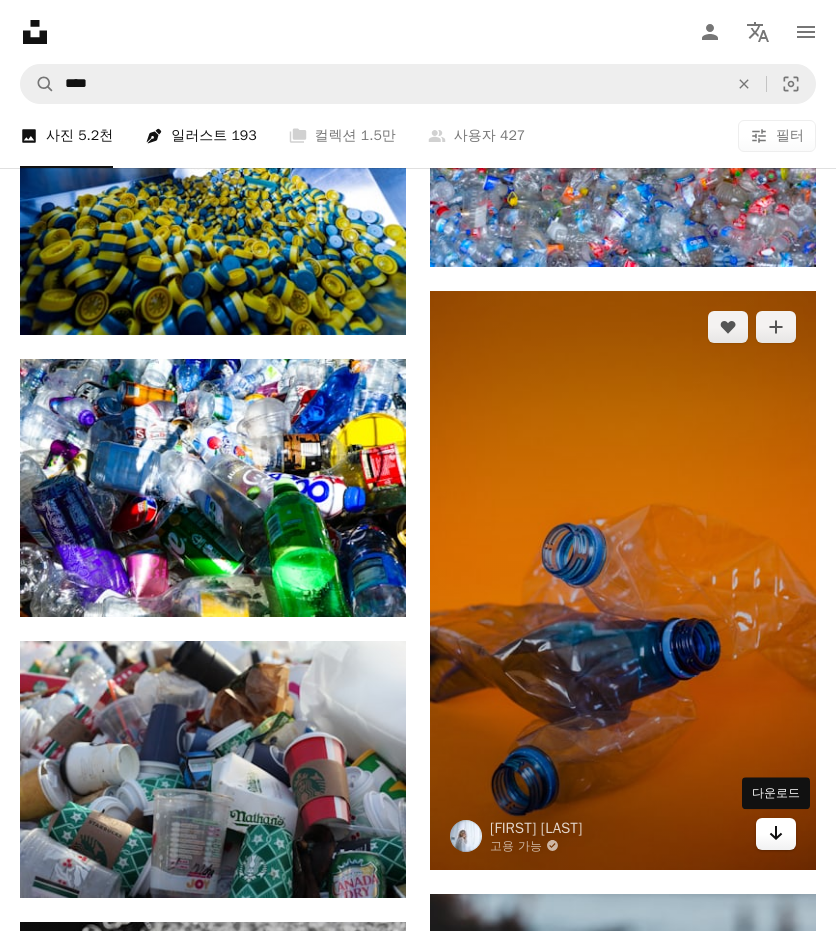 click on "Arrow pointing down" 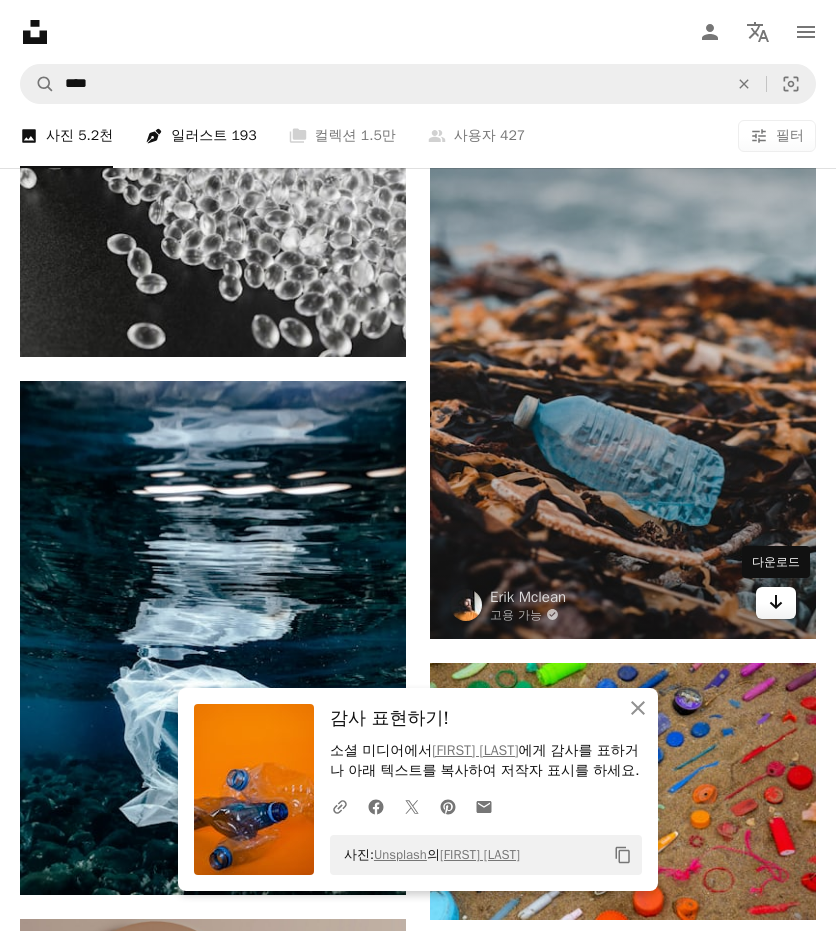 click 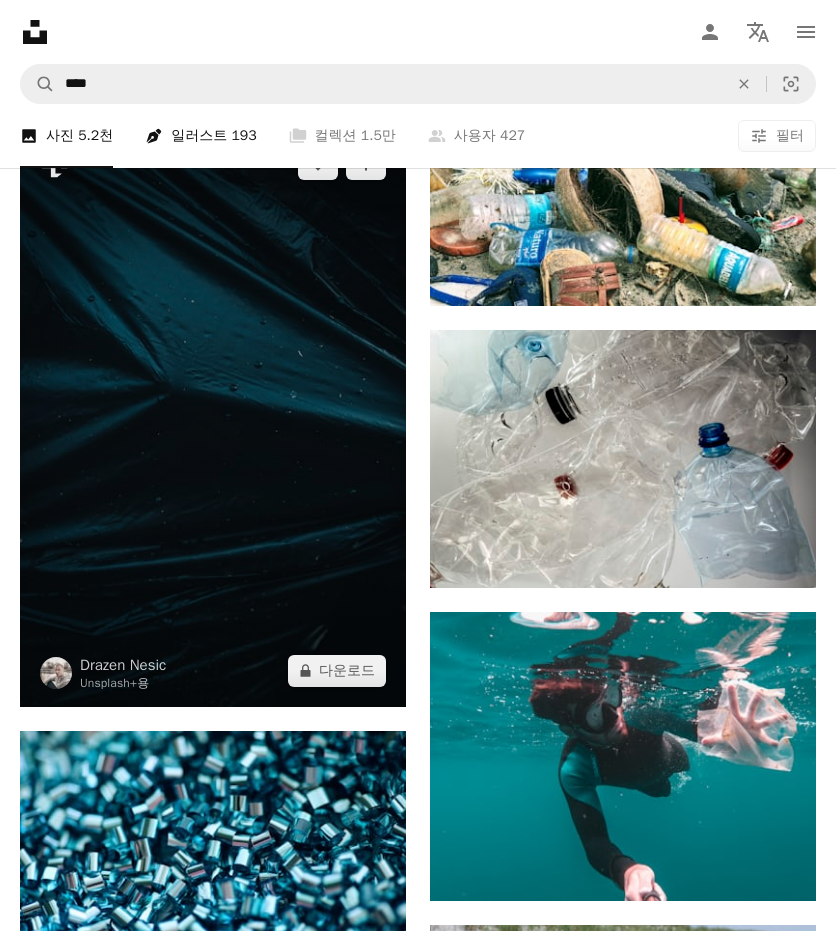 scroll, scrollTop: 11000, scrollLeft: 0, axis: vertical 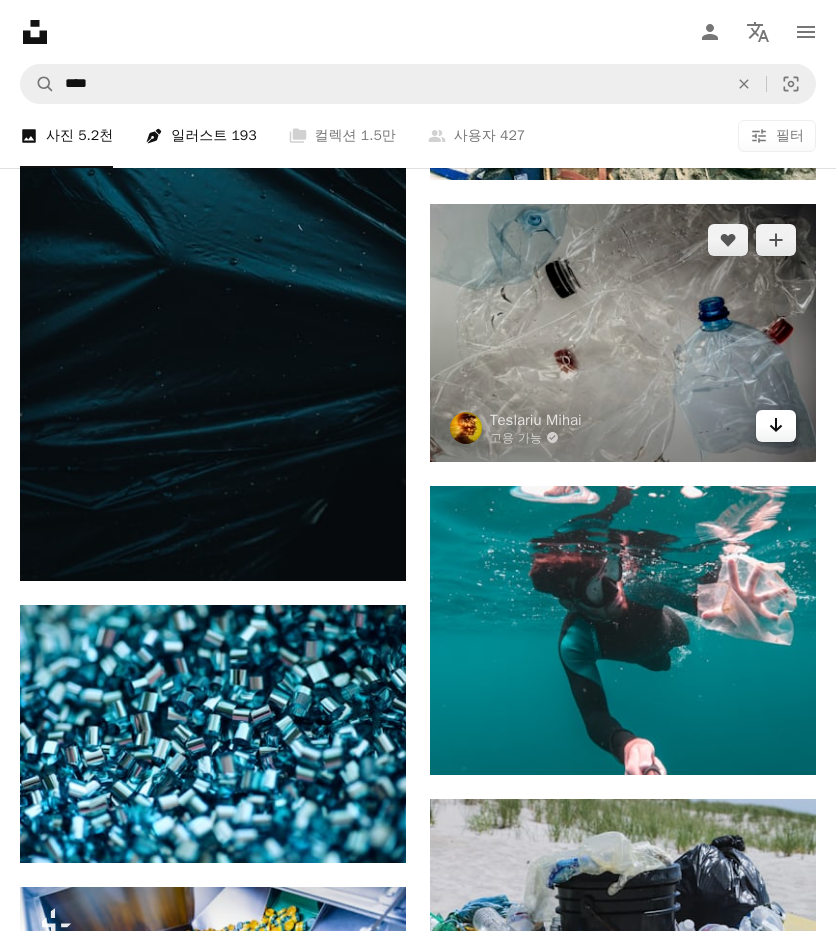click on "Arrow pointing down" at bounding box center (776, 426) 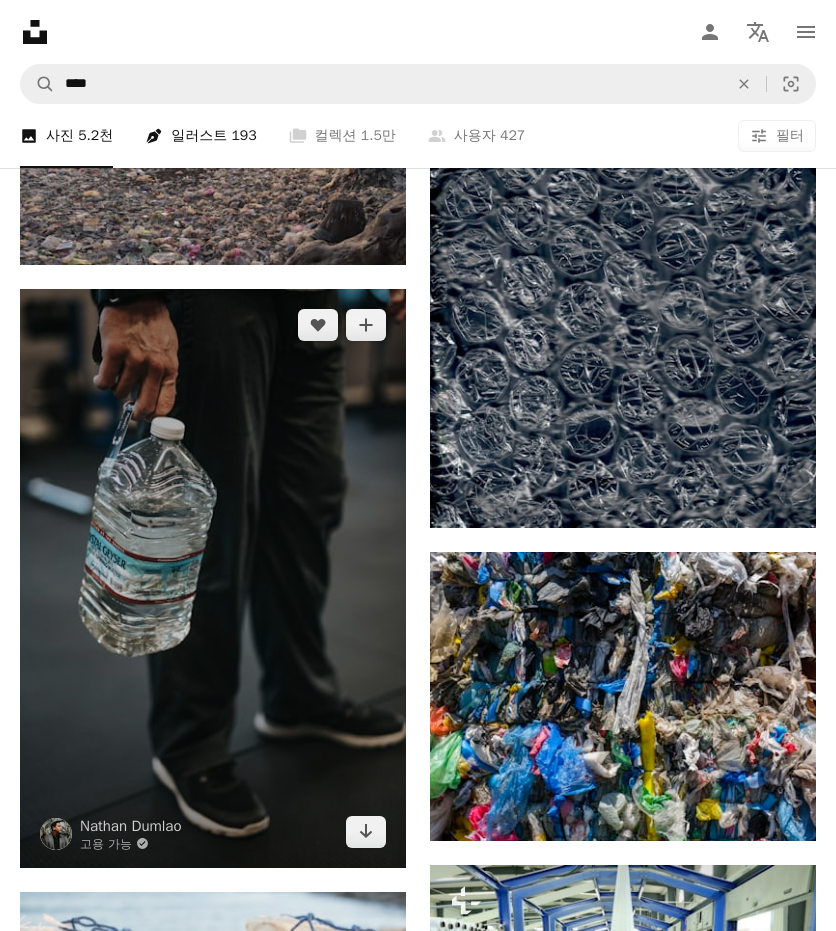 scroll, scrollTop: 15333, scrollLeft: 0, axis: vertical 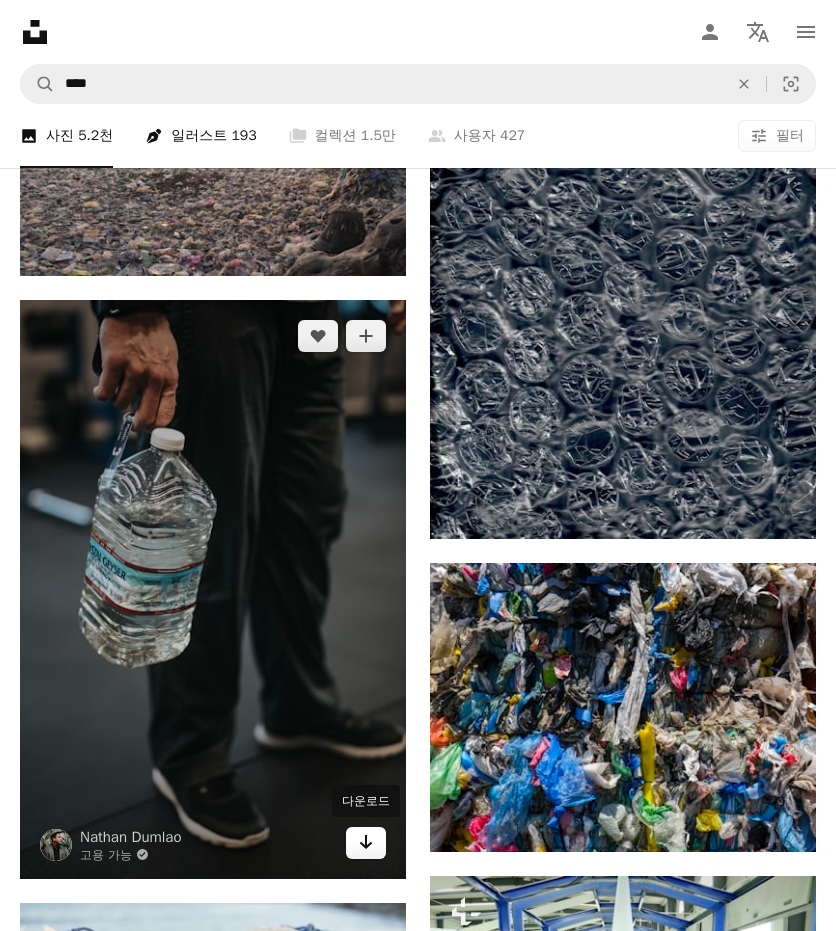 click on "Arrow pointing down" 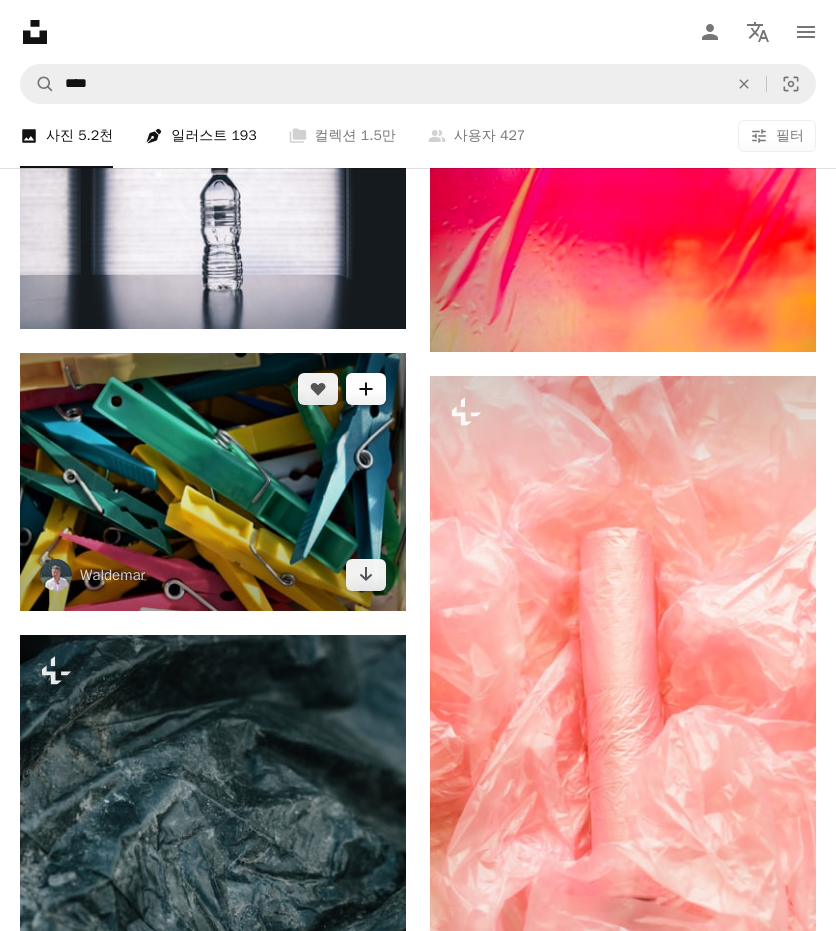 scroll, scrollTop: 16666, scrollLeft: 0, axis: vertical 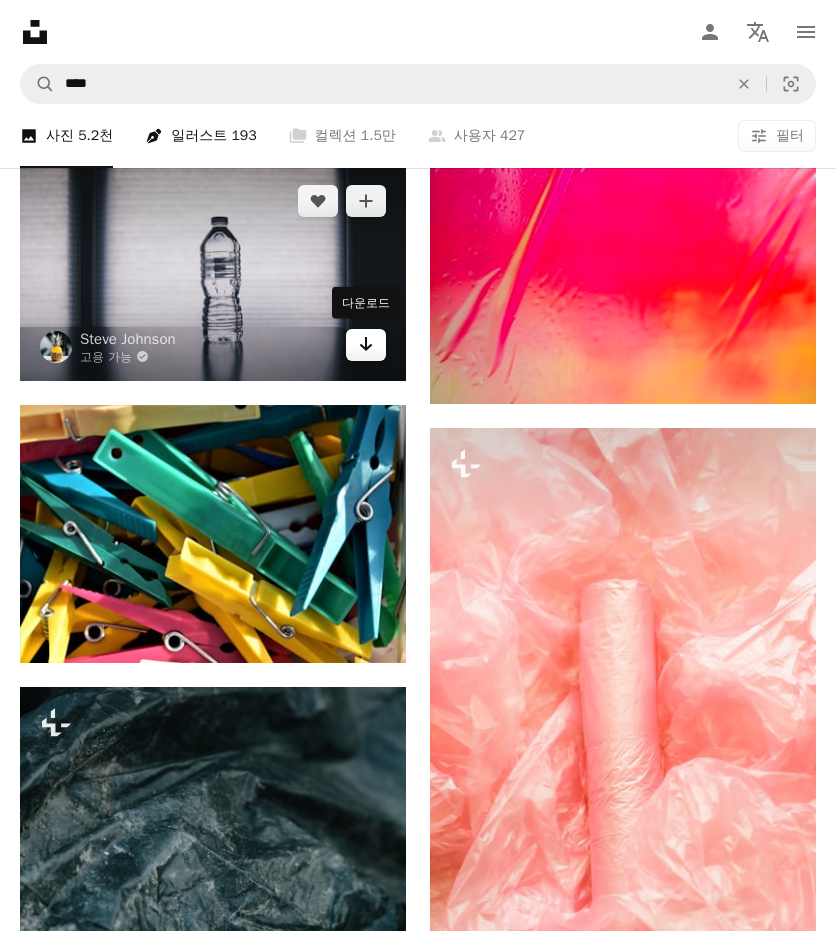 drag, startPoint x: 357, startPoint y: 350, endPoint x: 350, endPoint y: 335, distance: 16.552946 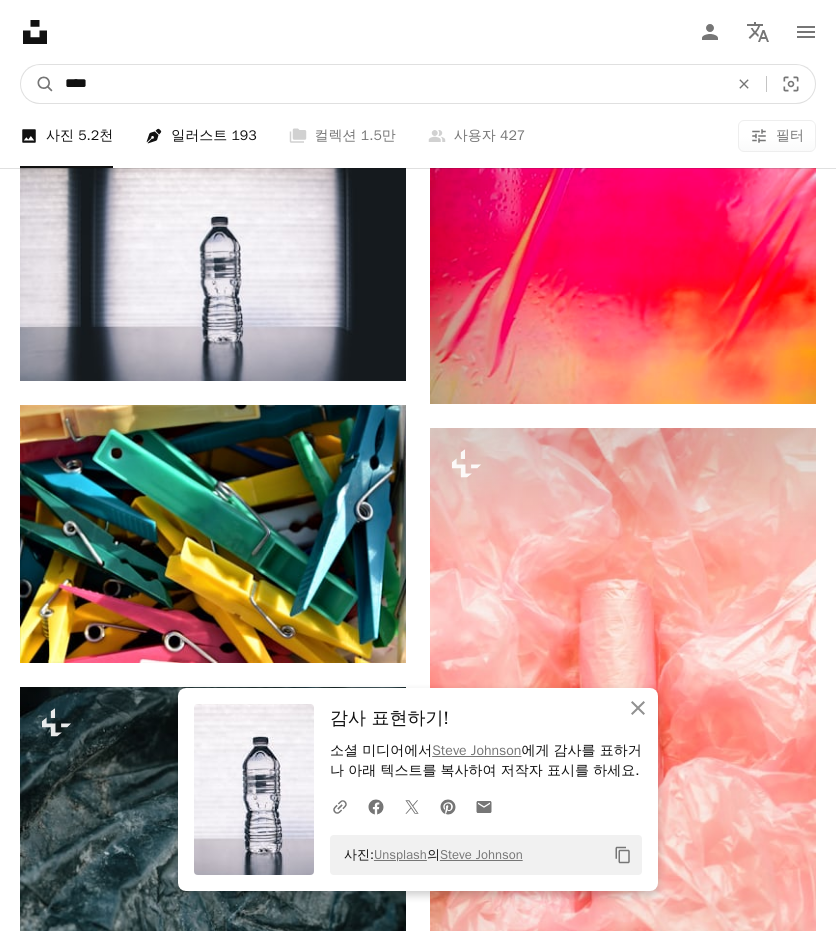 drag, startPoint x: 130, startPoint y: 92, endPoint x: -56, endPoint y: 91, distance: 186.00269 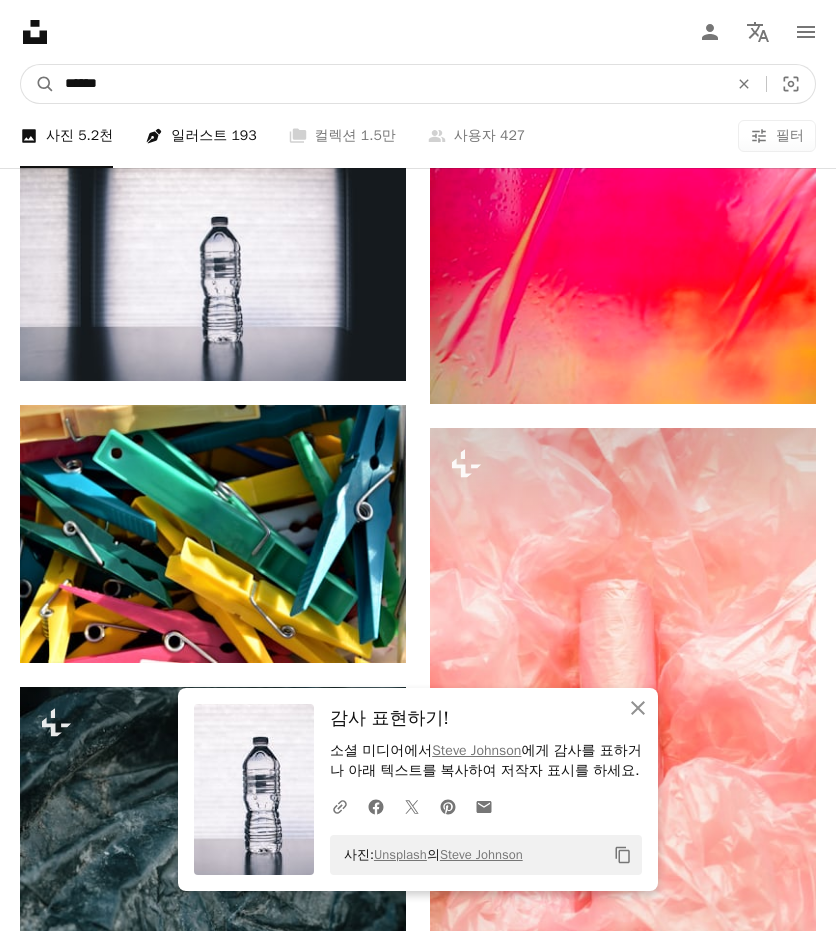 type on "******" 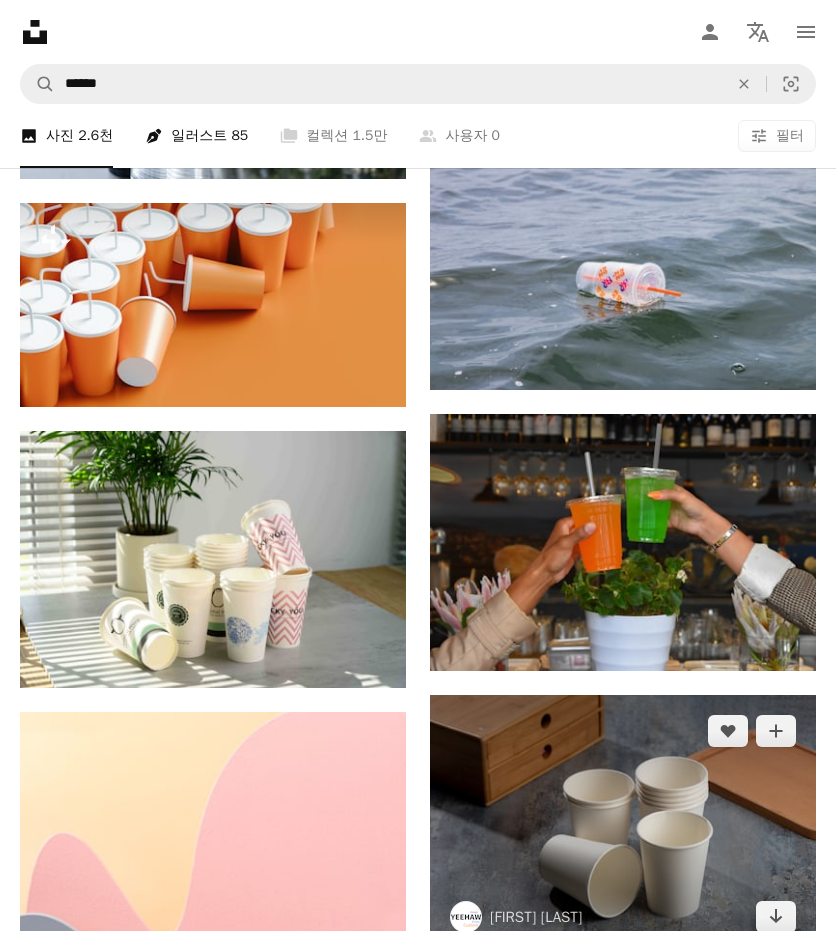 scroll, scrollTop: 1000, scrollLeft: 0, axis: vertical 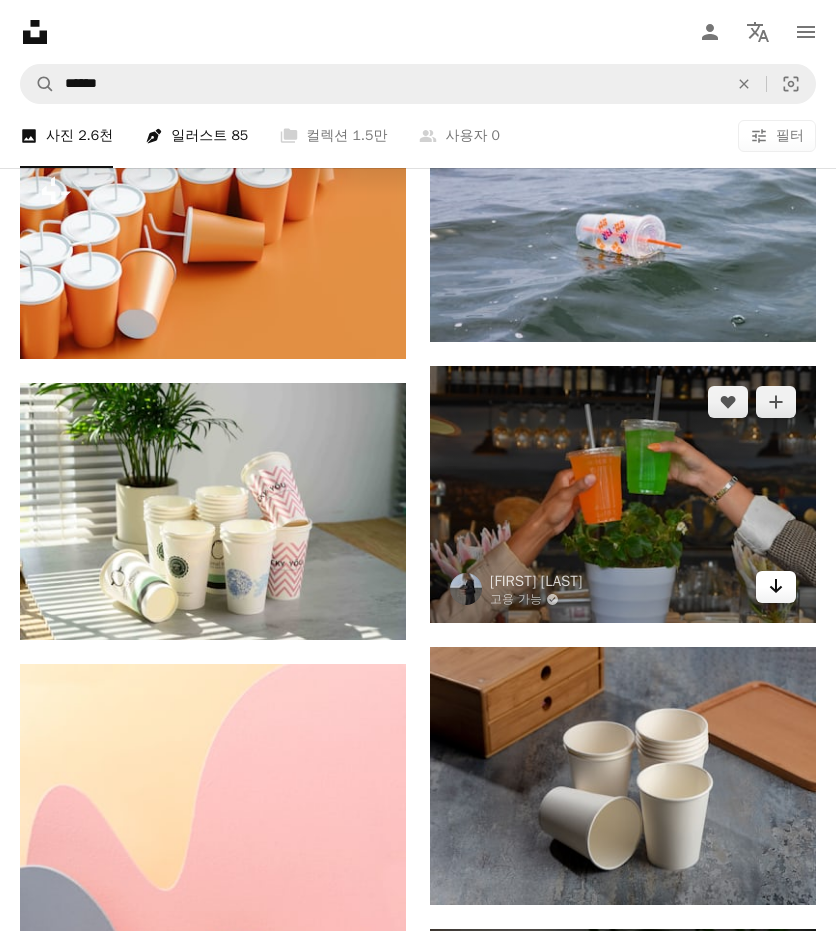click on "Arrow pointing down" at bounding box center (776, 587) 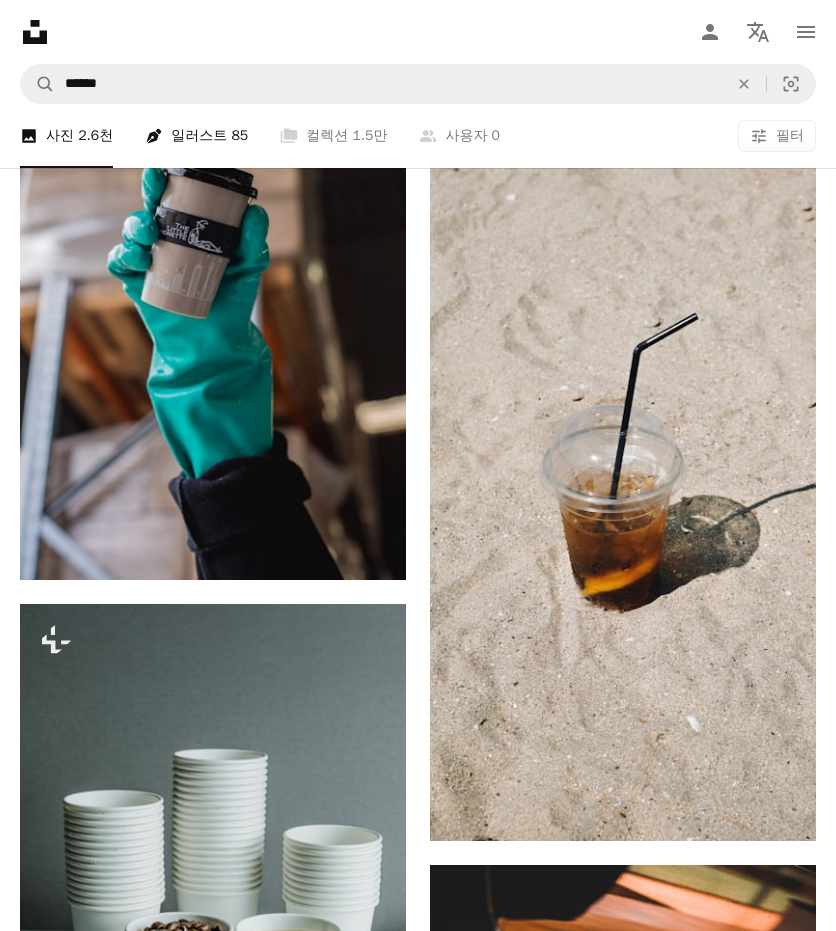 scroll, scrollTop: 5500, scrollLeft: 0, axis: vertical 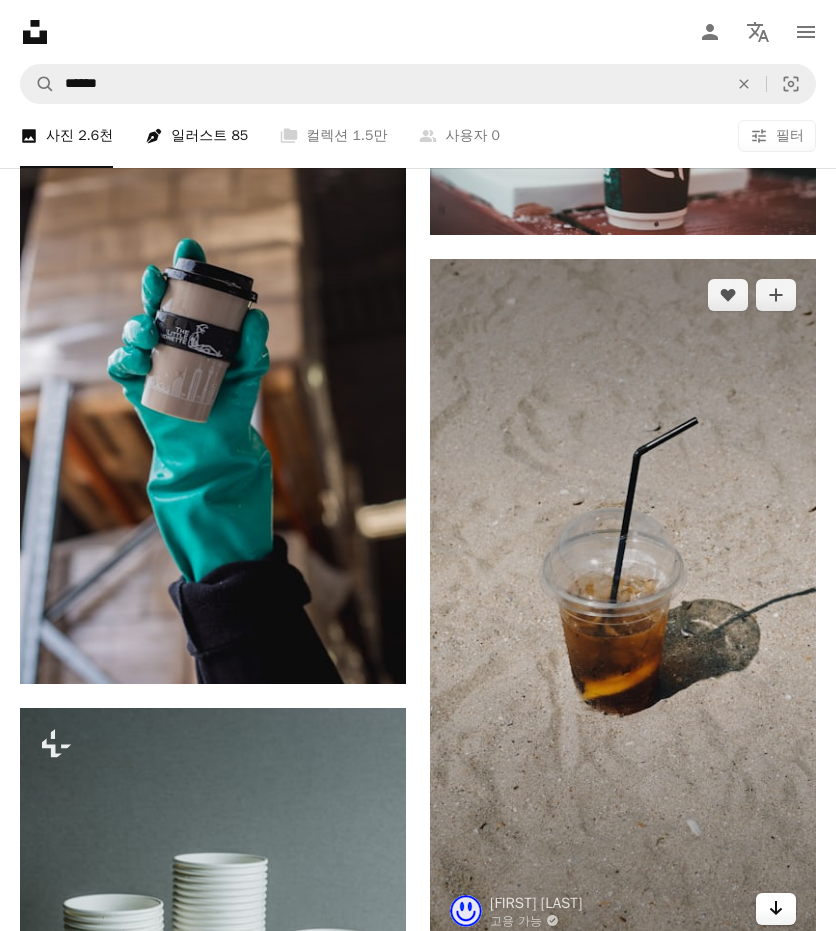 click 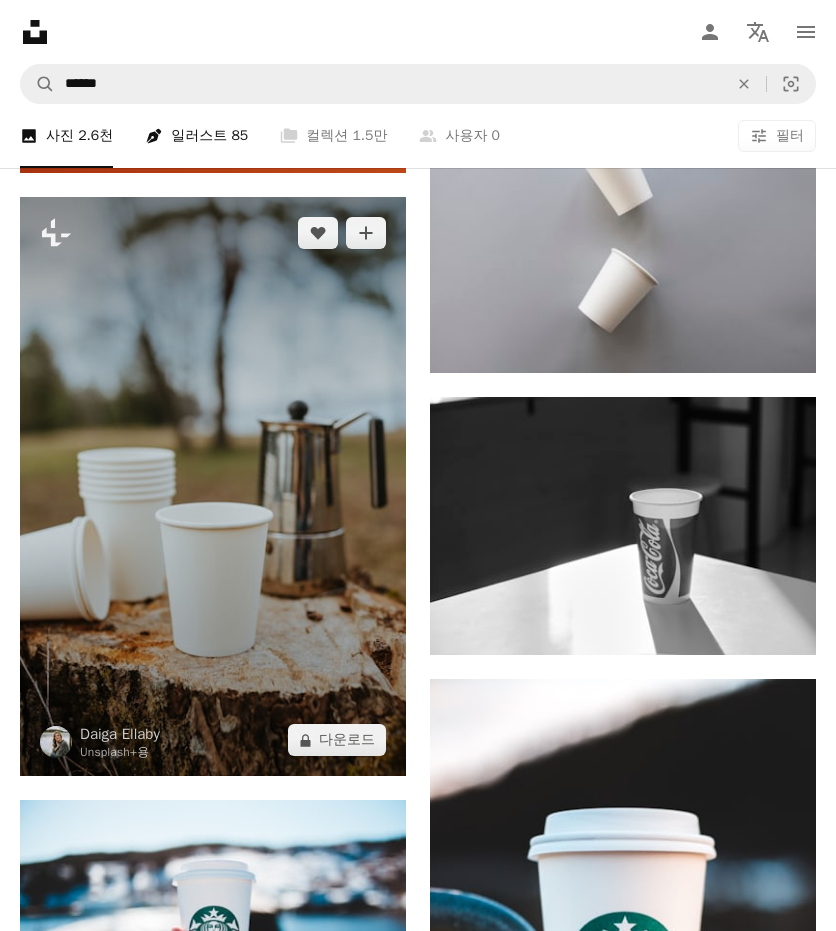 scroll, scrollTop: 9000, scrollLeft: 0, axis: vertical 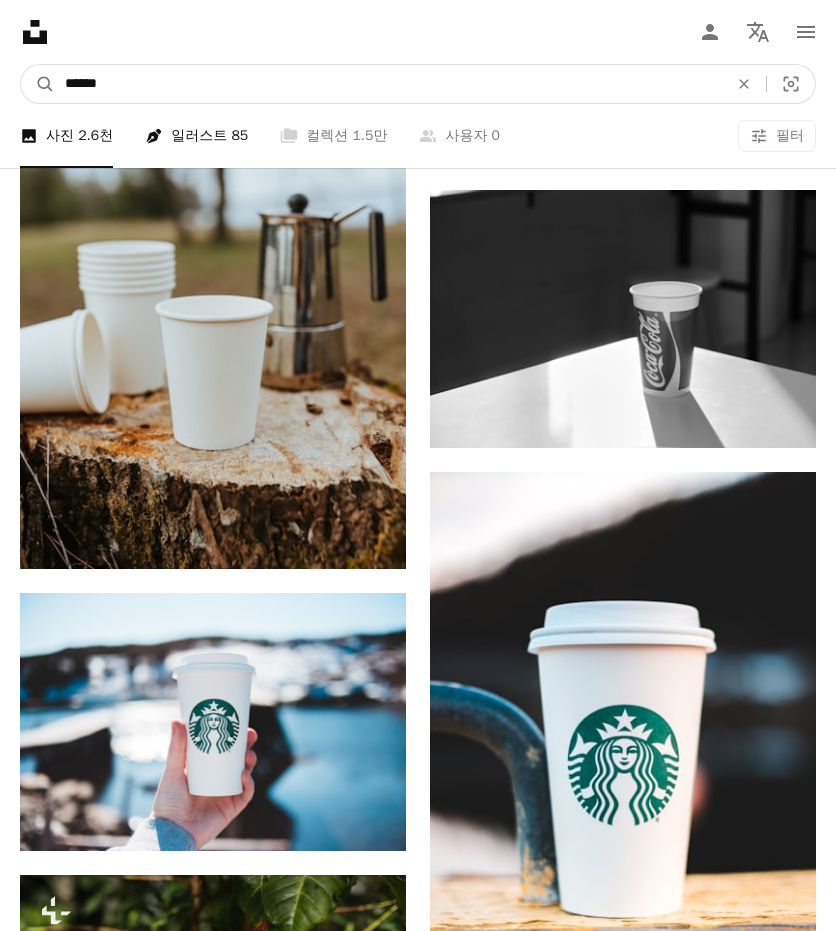 drag, startPoint x: 158, startPoint y: 87, endPoint x: -426, endPoint y: 72, distance: 584.1926 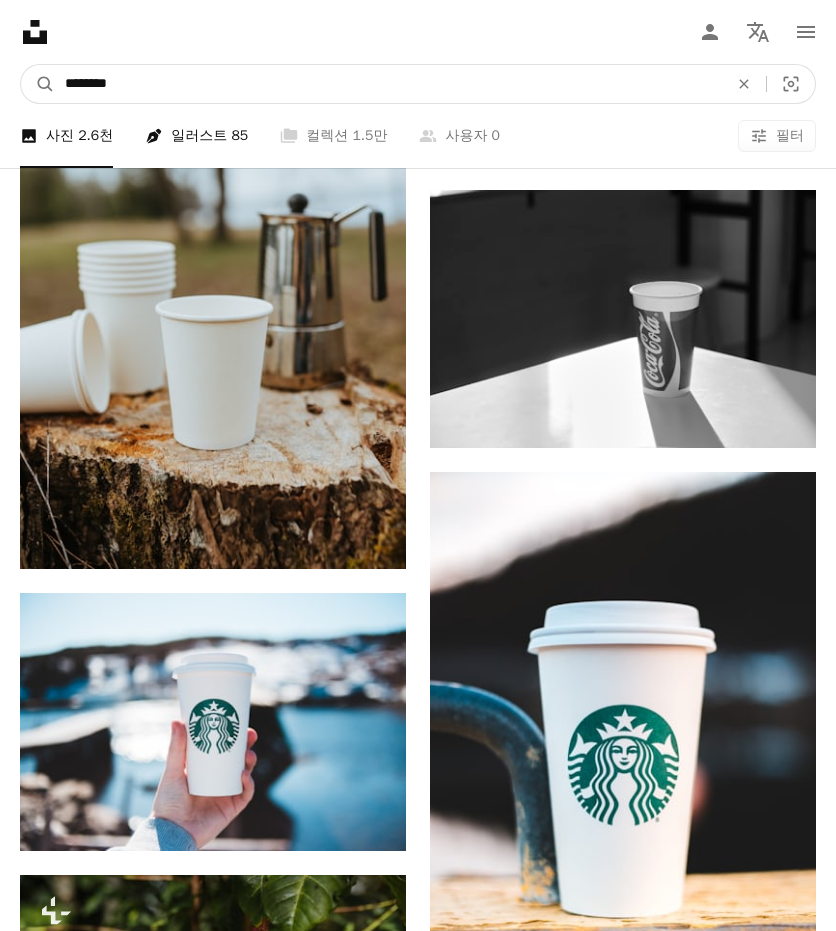 type on "********" 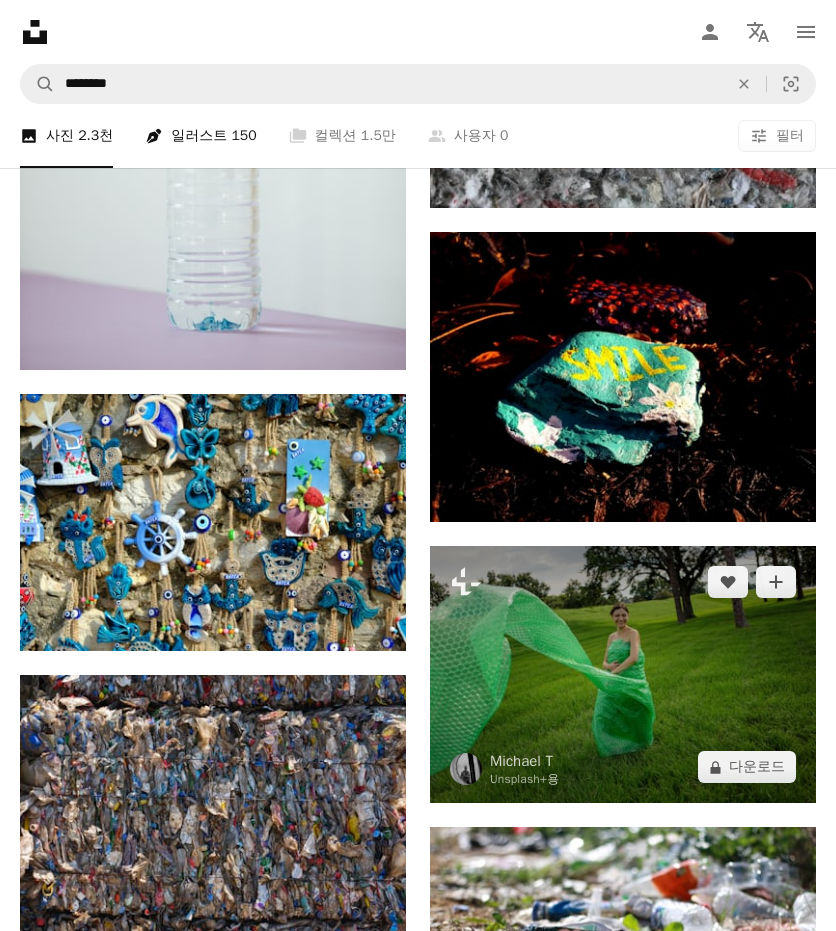 scroll, scrollTop: 55184, scrollLeft: 0, axis: vertical 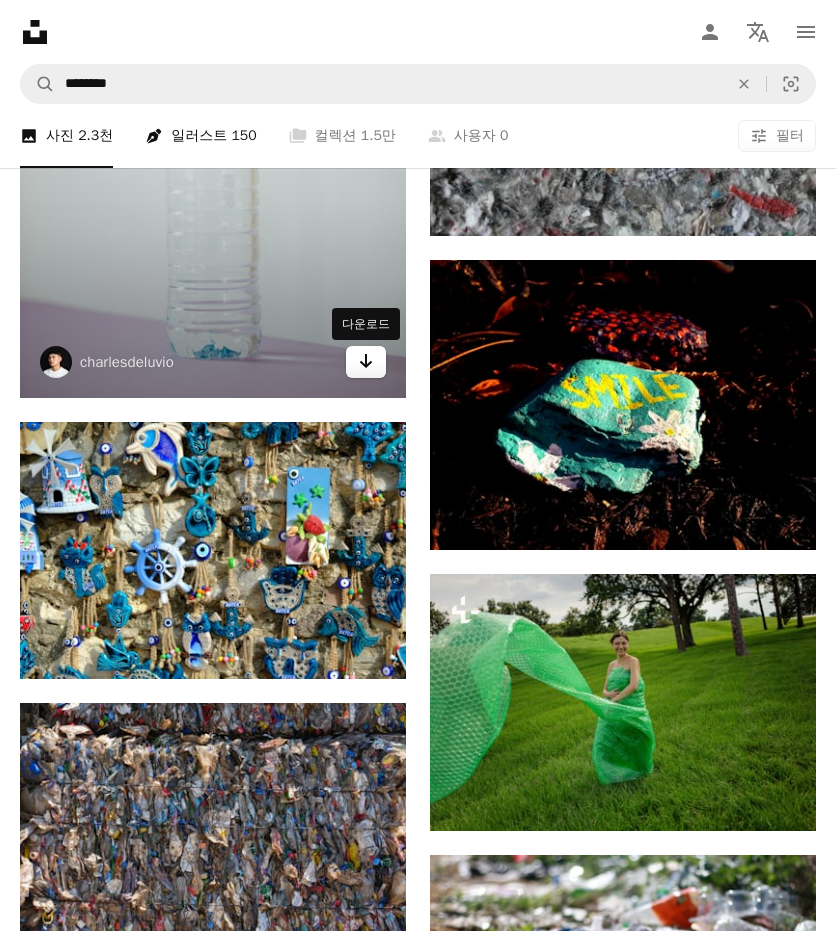 click on "Arrow pointing down" 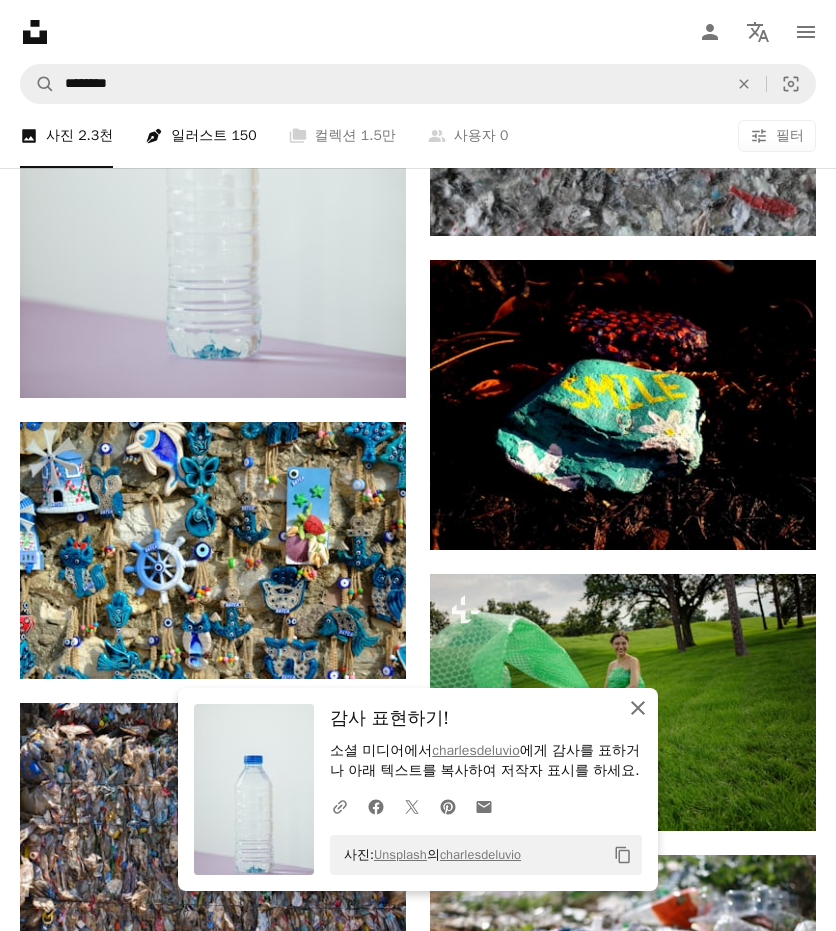 drag, startPoint x: 636, startPoint y: 676, endPoint x: 624, endPoint y: 669, distance: 13.892444 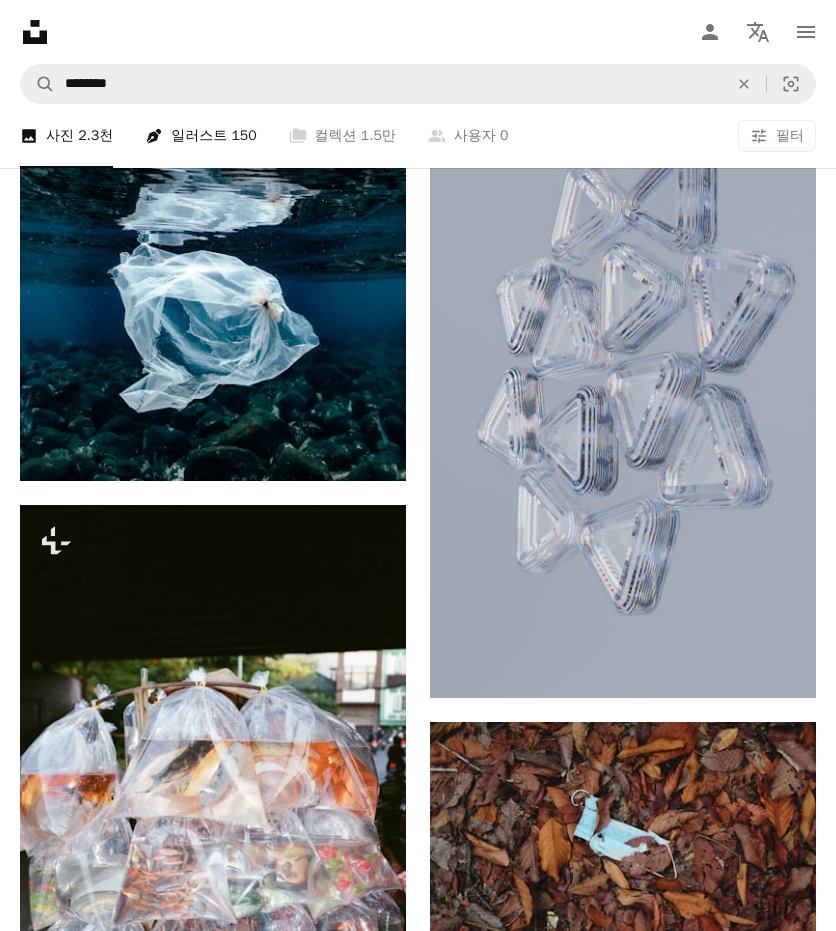scroll, scrollTop: 60850, scrollLeft: 0, axis: vertical 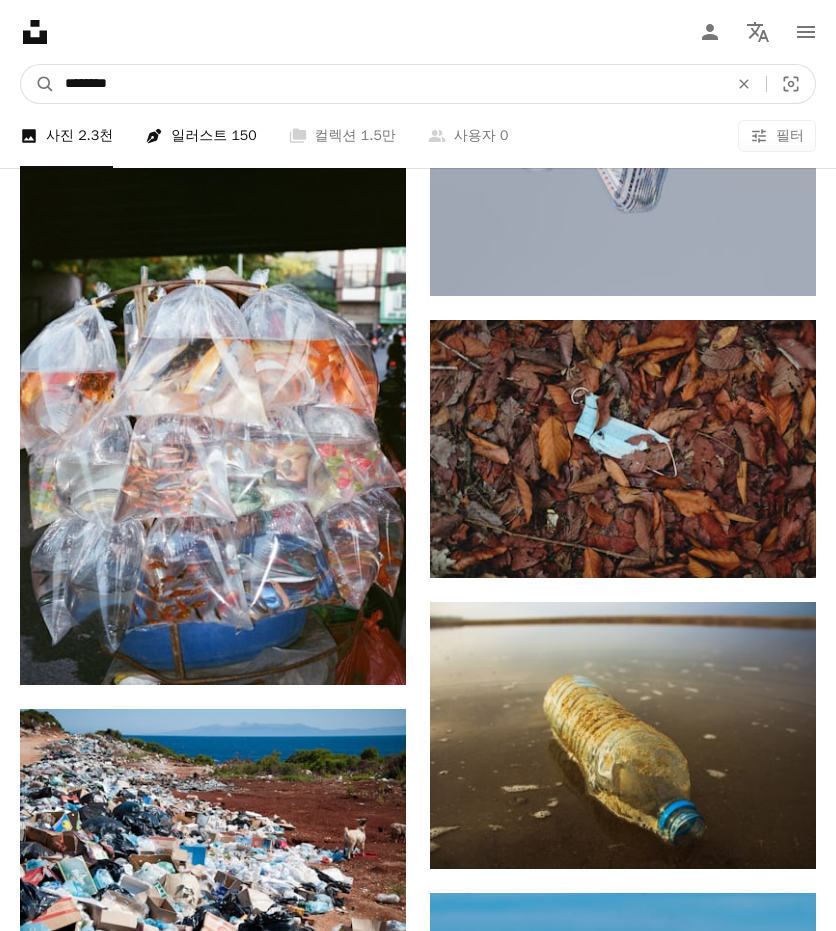 drag, startPoint x: 177, startPoint y: 94, endPoint x: 13, endPoint y: 93, distance: 164.00305 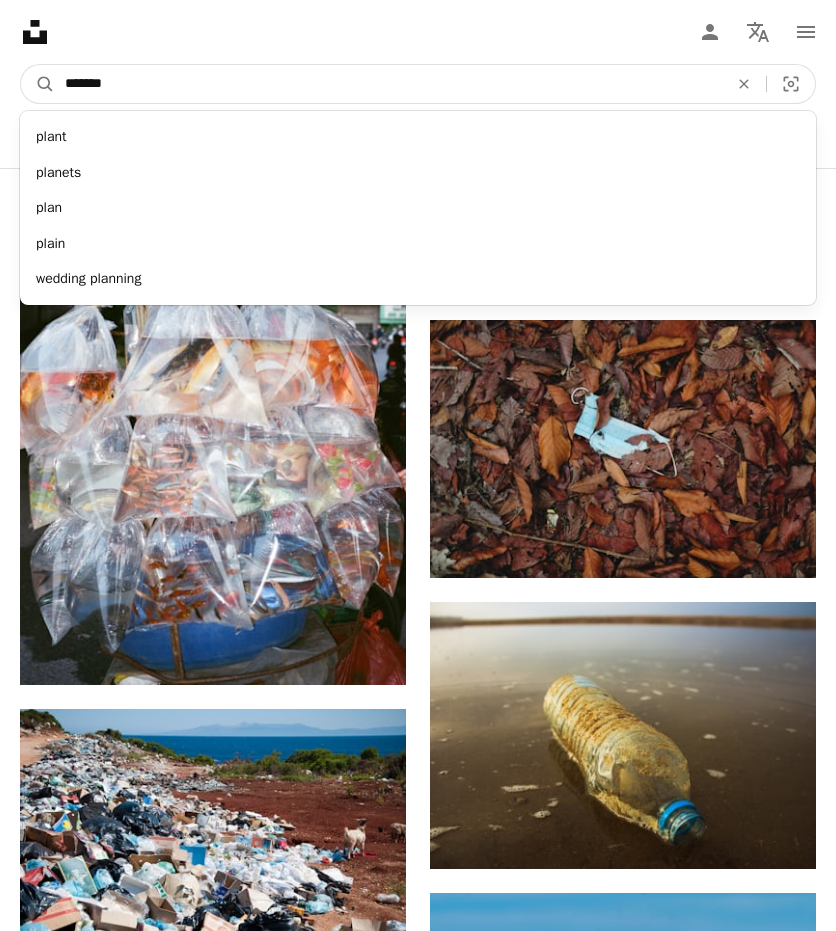 type on "*******" 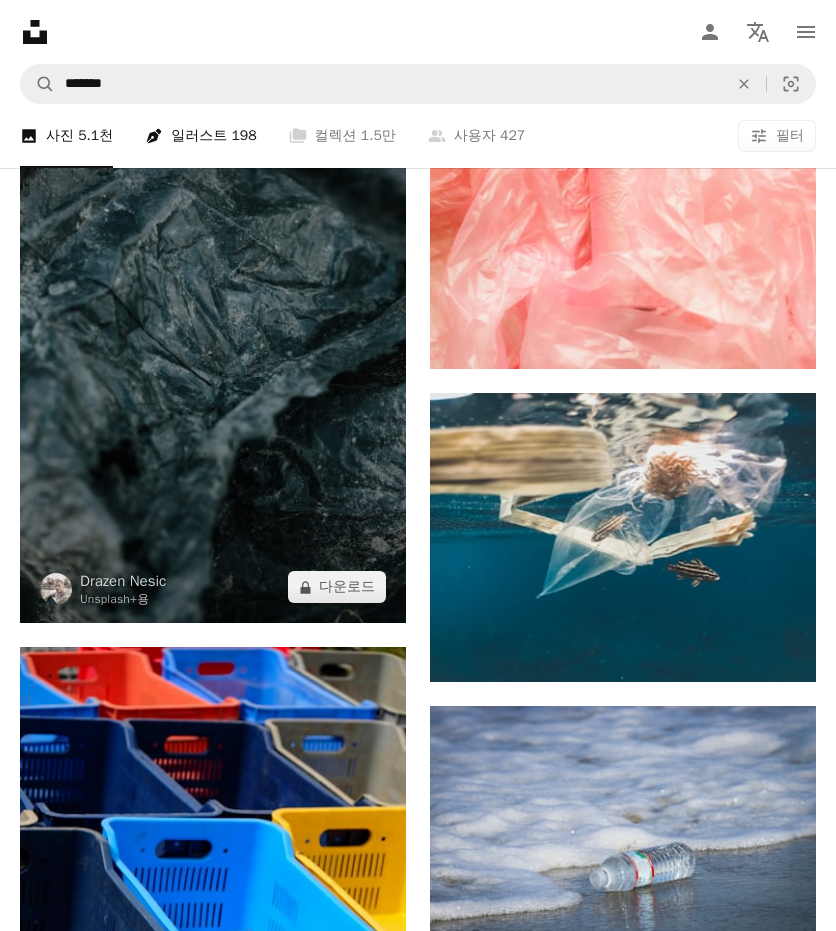 scroll, scrollTop: 17333, scrollLeft: 0, axis: vertical 